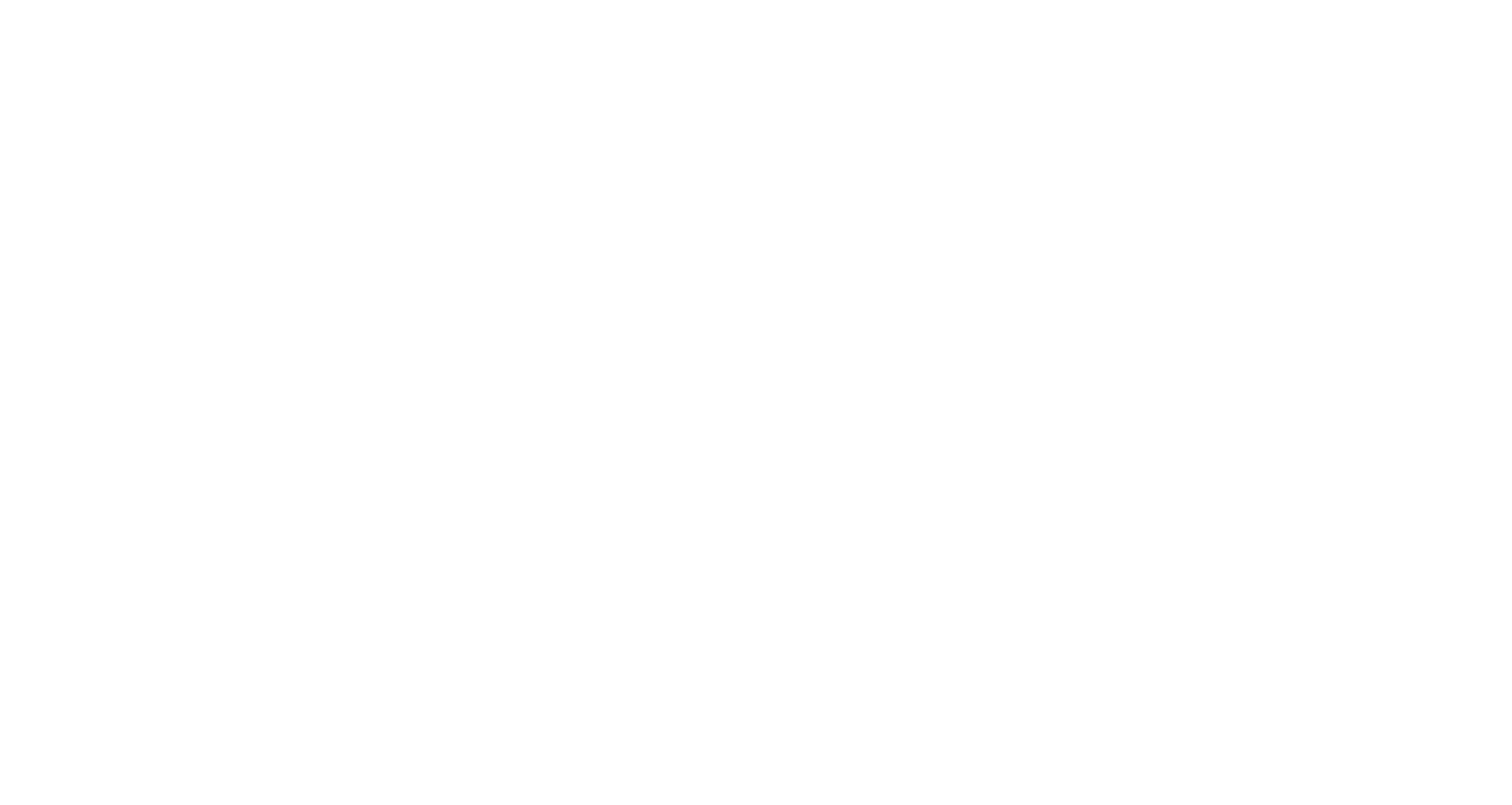 scroll, scrollTop: 0, scrollLeft: 0, axis: both 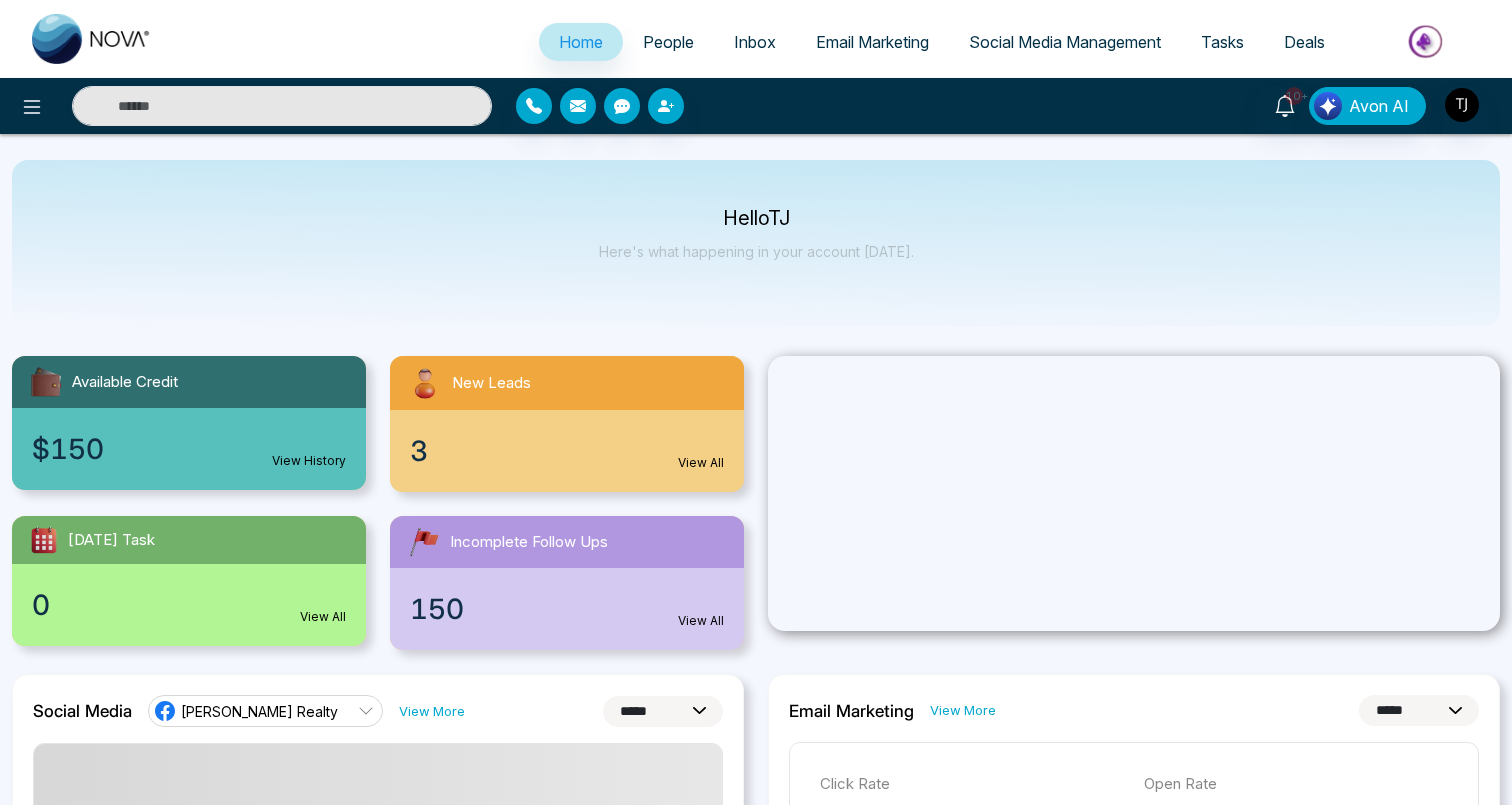 click on "People" at bounding box center [668, 42] 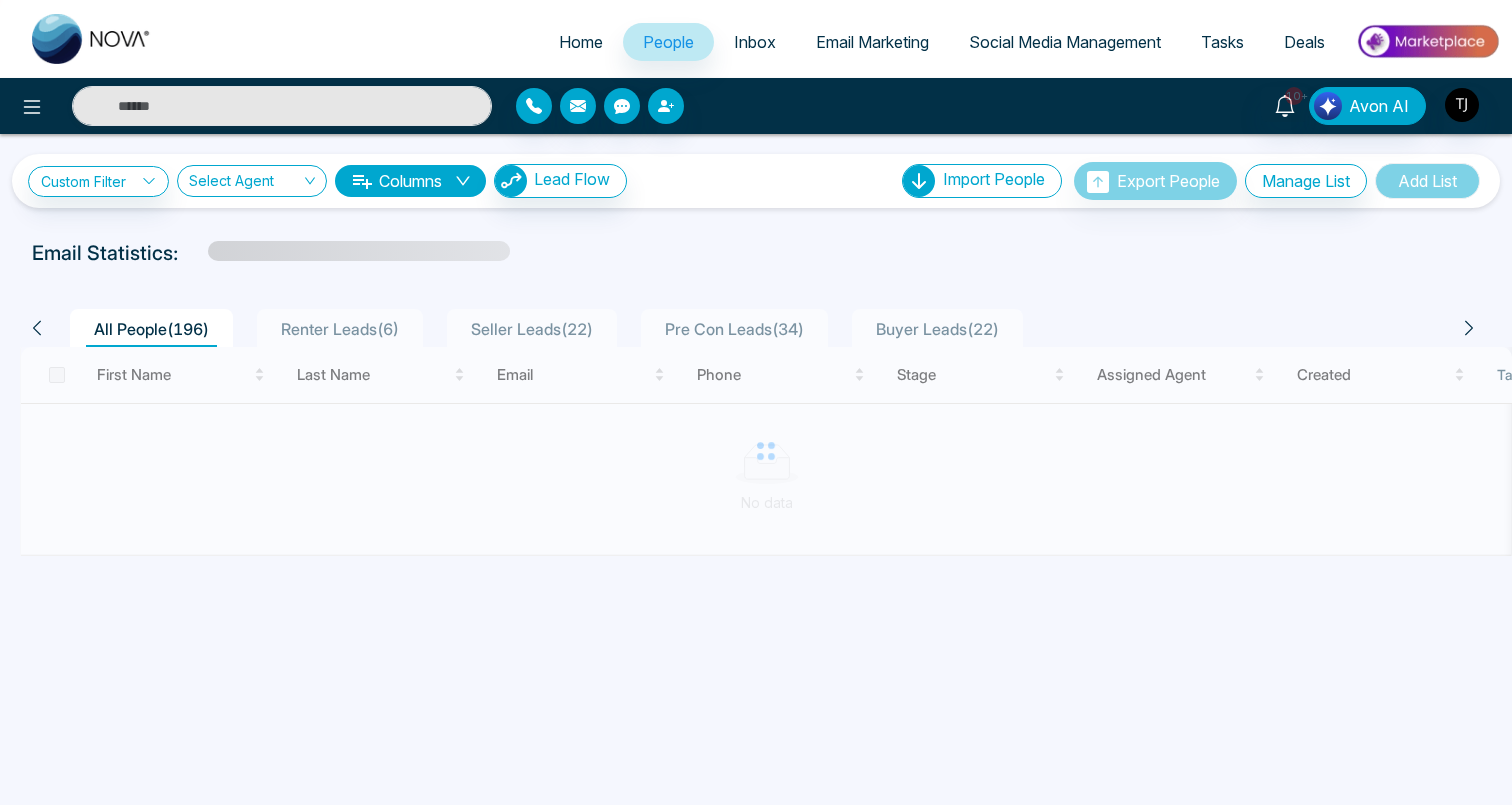 scroll, scrollTop: 2, scrollLeft: 0, axis: vertical 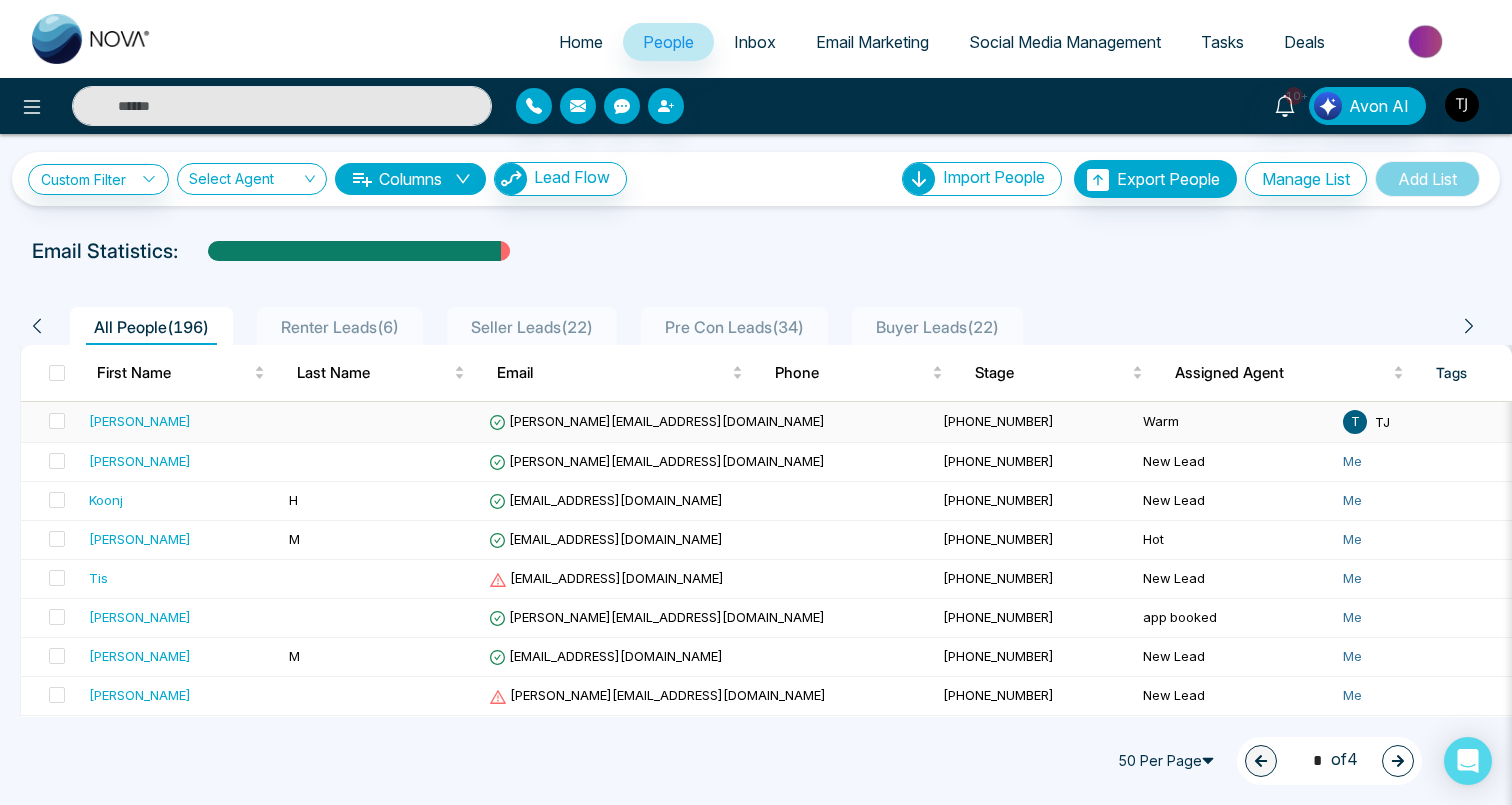 click on "[PERSON_NAME]" at bounding box center (140, 421) 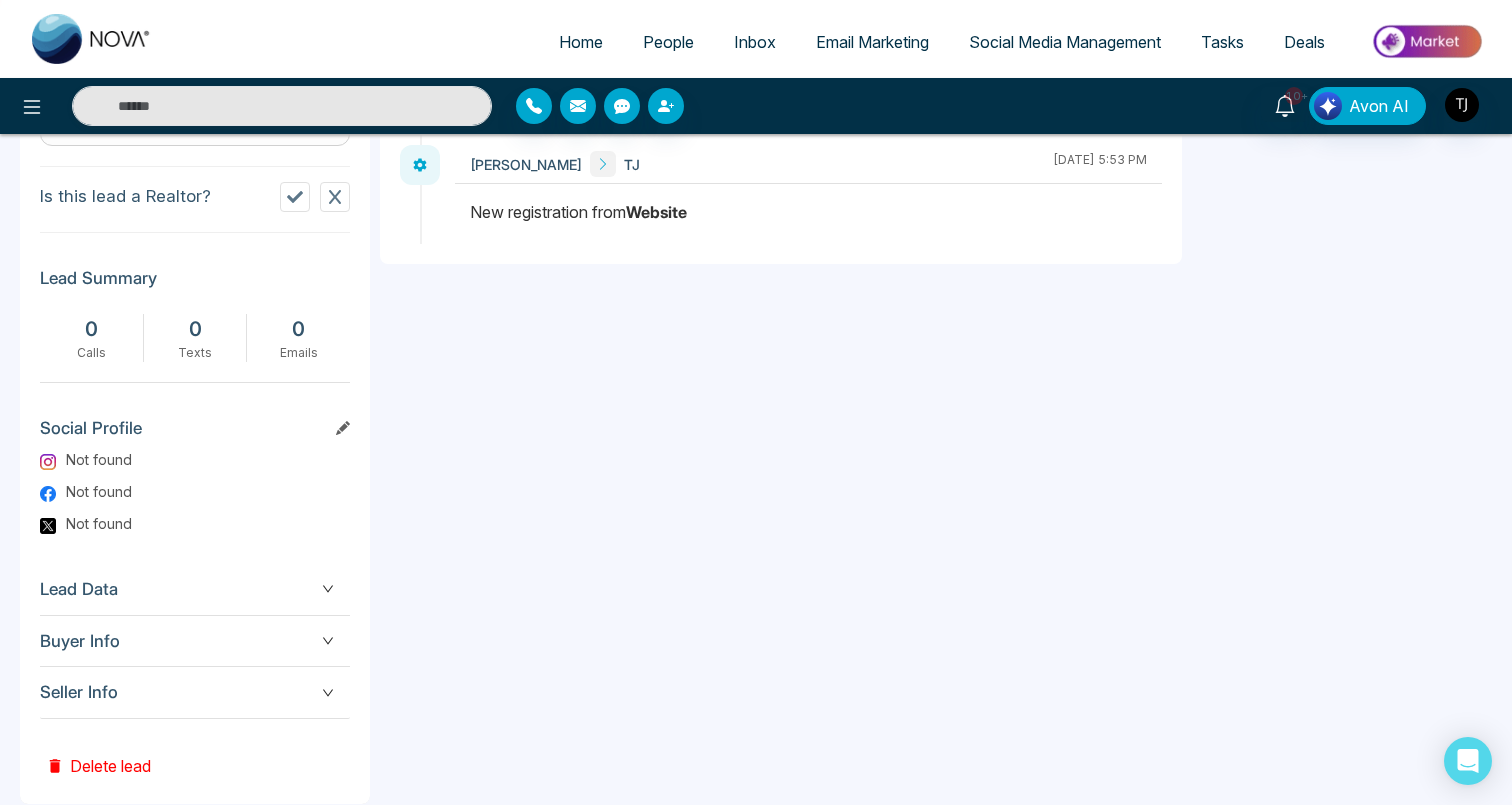 scroll, scrollTop: 666, scrollLeft: 0, axis: vertical 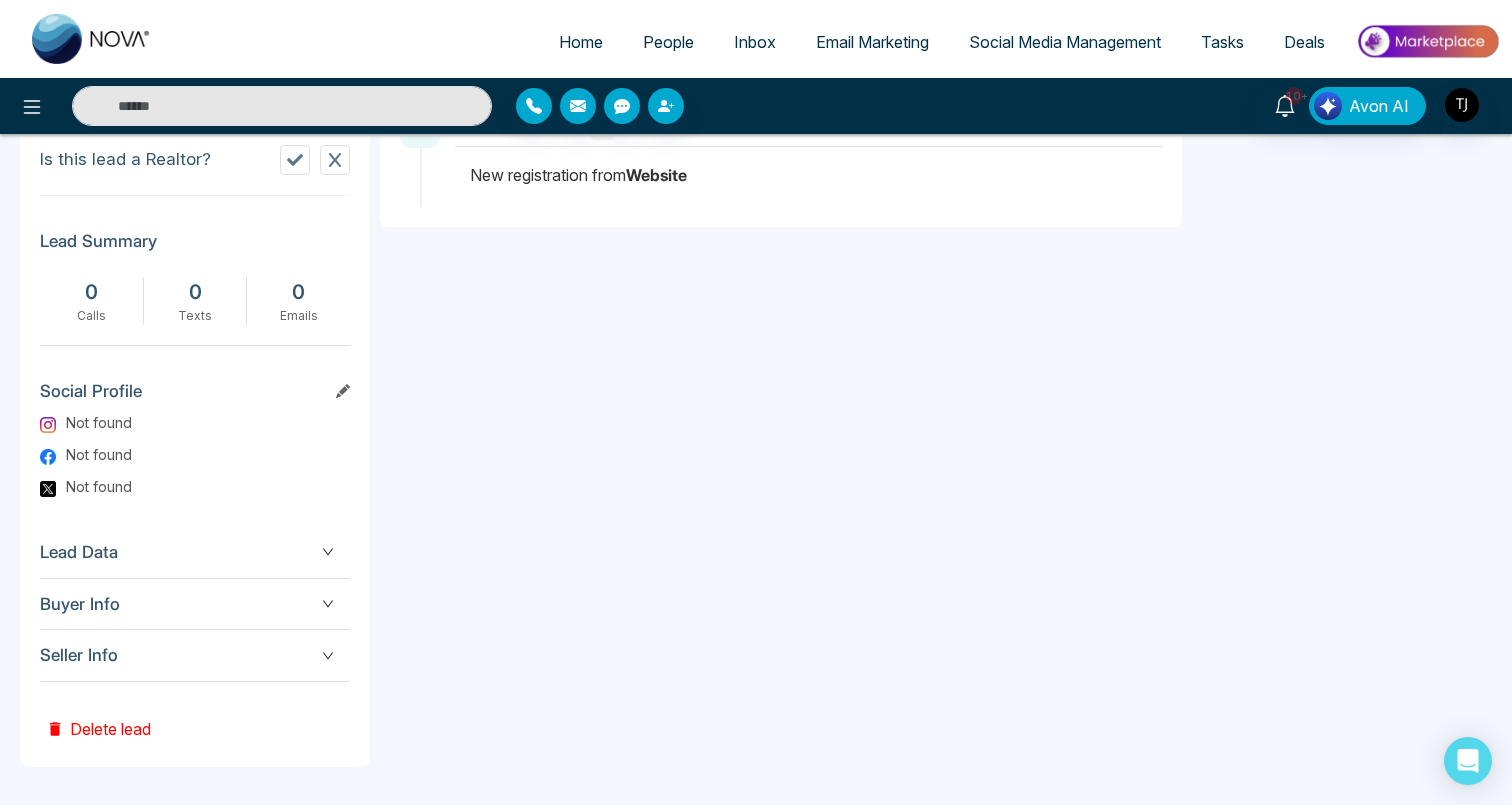 click on "Seller Info" at bounding box center (195, 655) 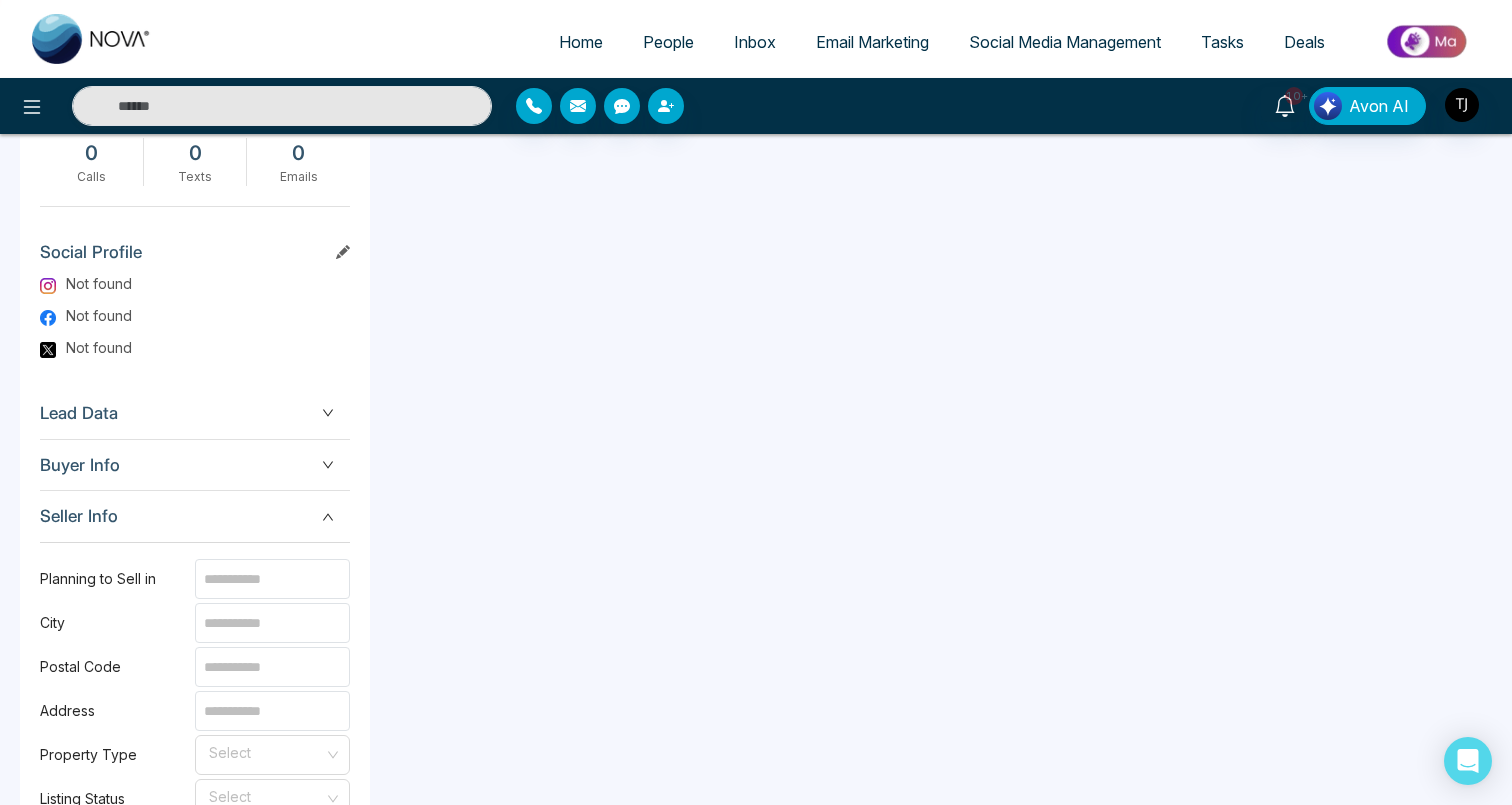 scroll, scrollTop: 881, scrollLeft: 0, axis: vertical 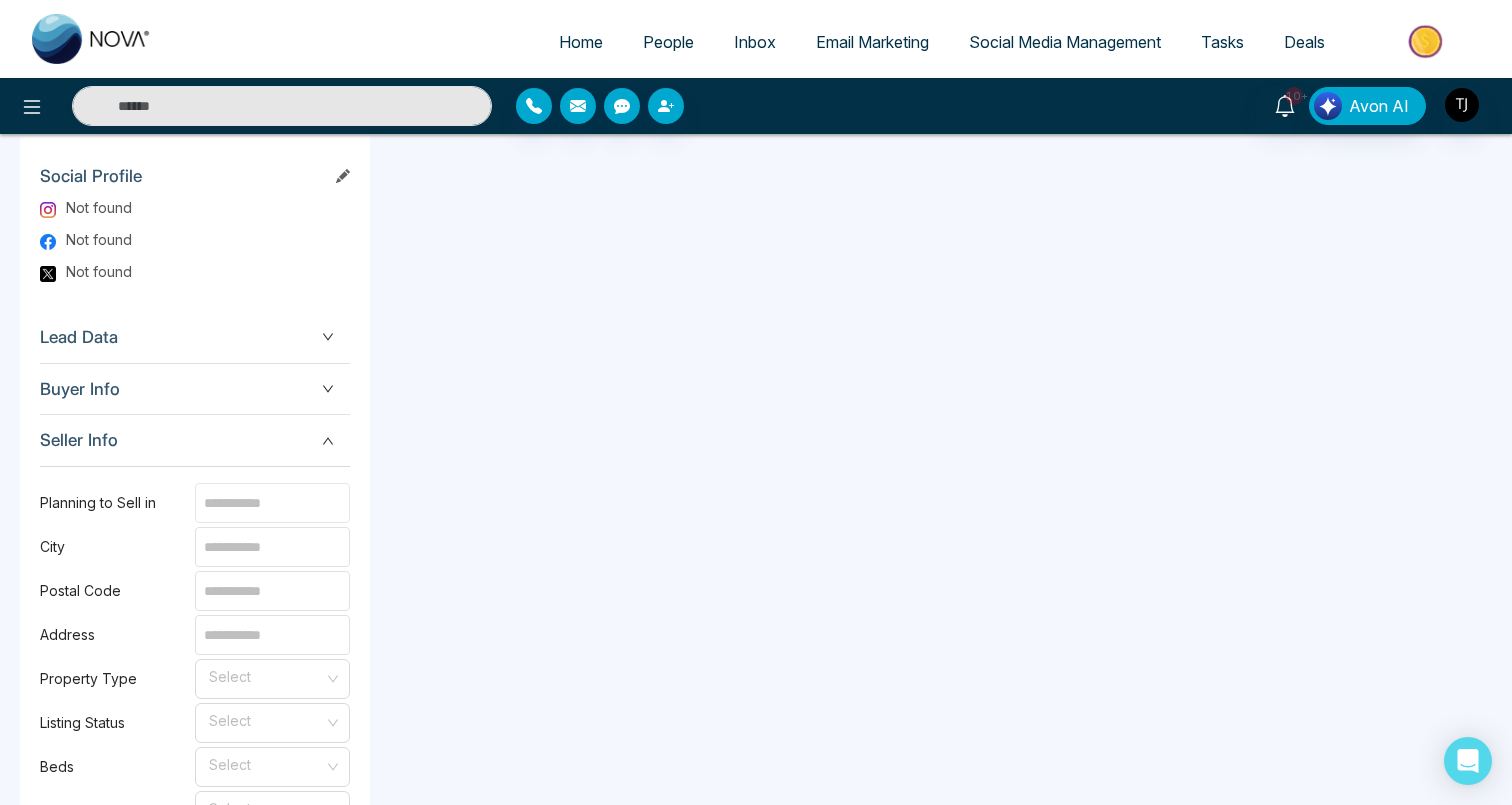 click at bounding box center [272, 503] 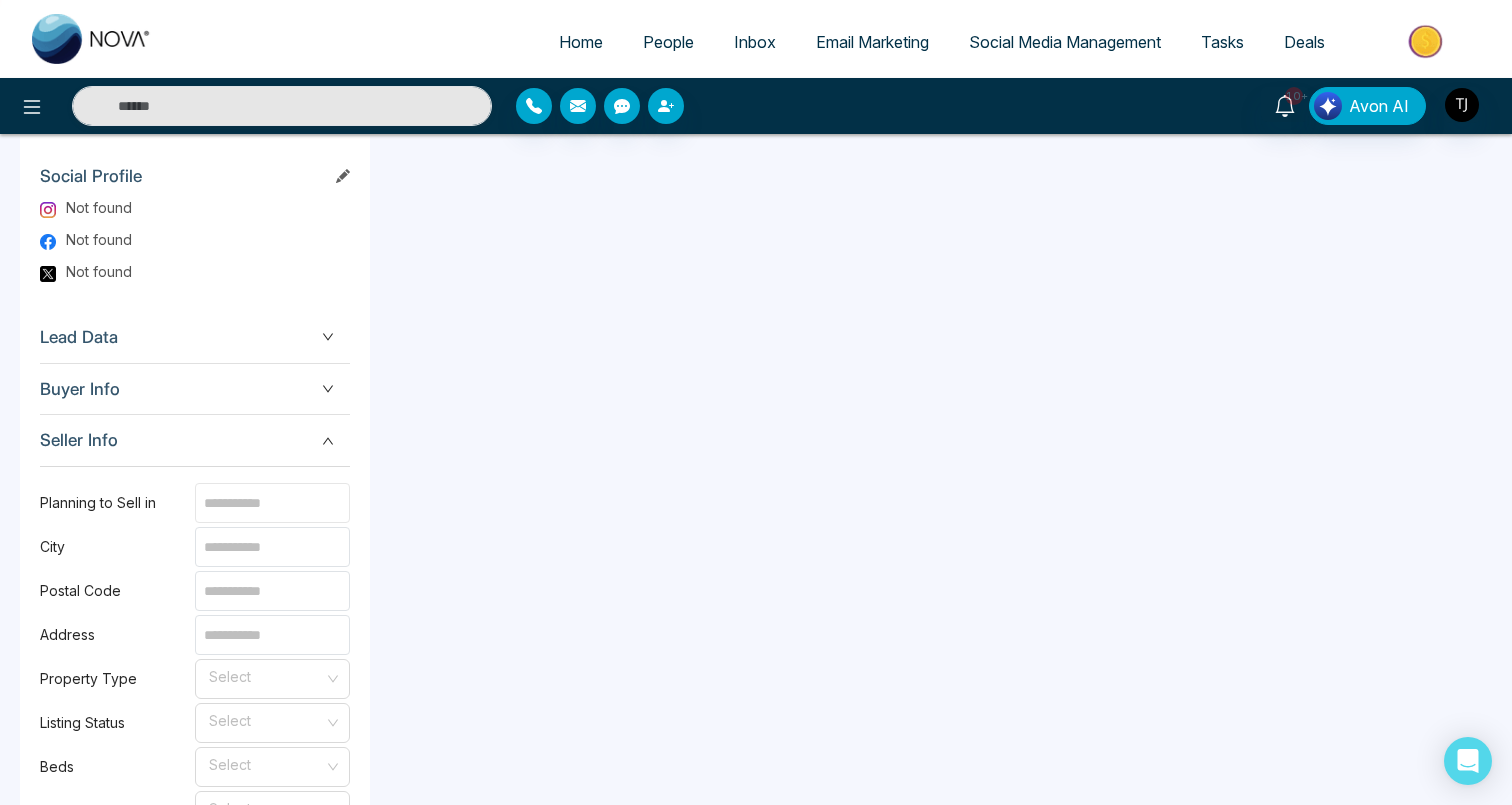 type on "*****" 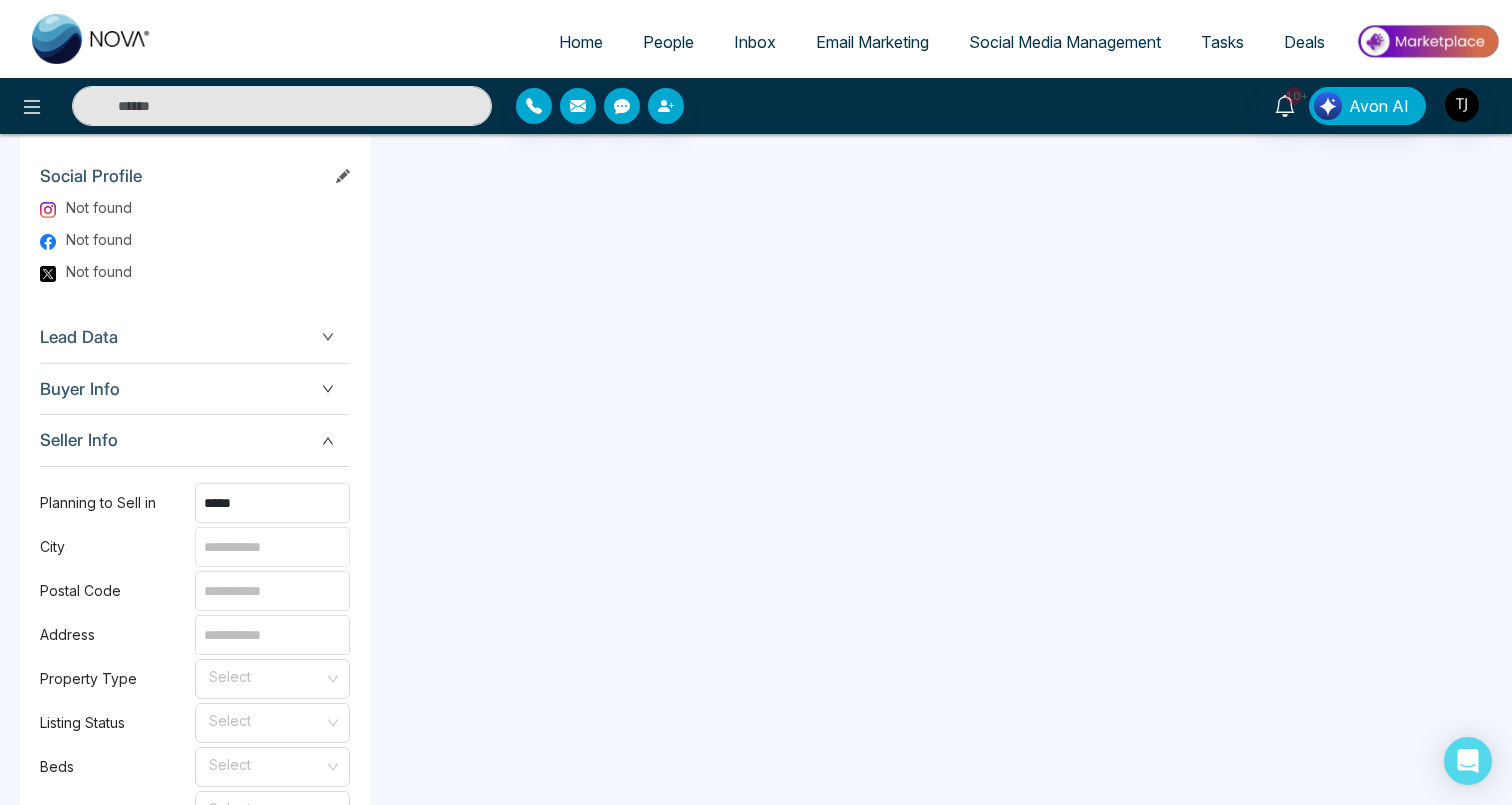 click at bounding box center [272, 547] 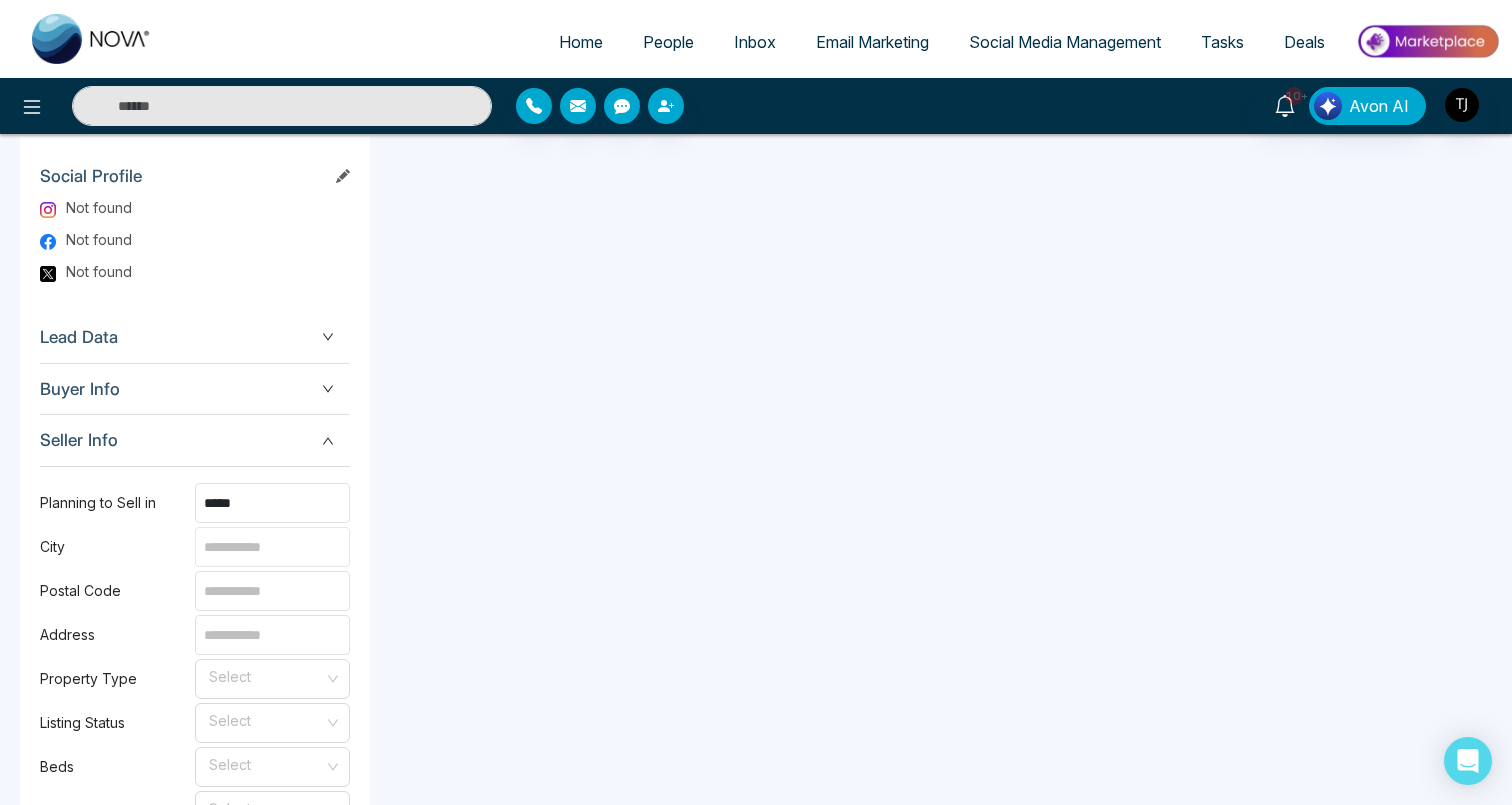 type on "*****" 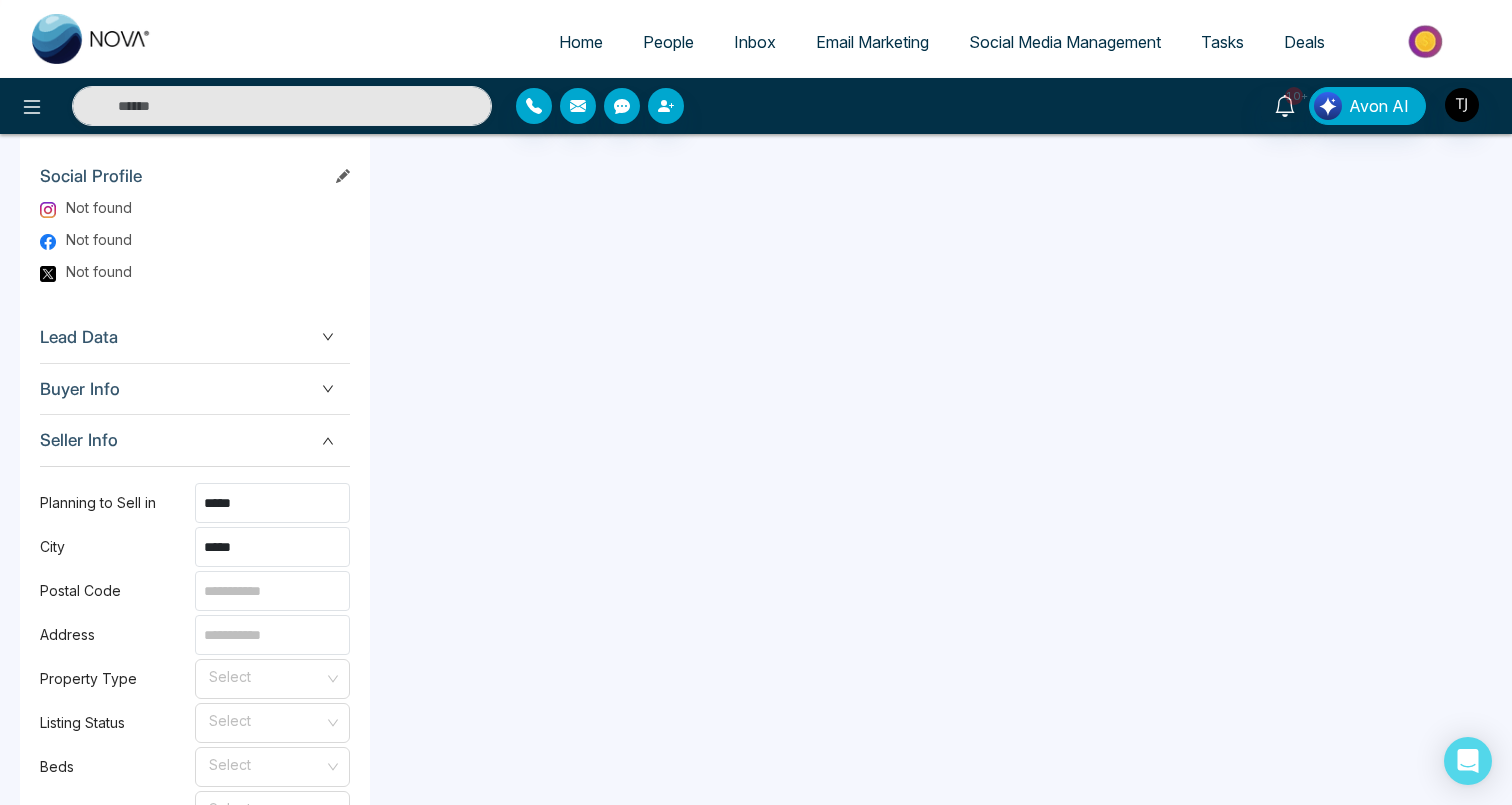 click on "Seller Info" at bounding box center (195, 440) 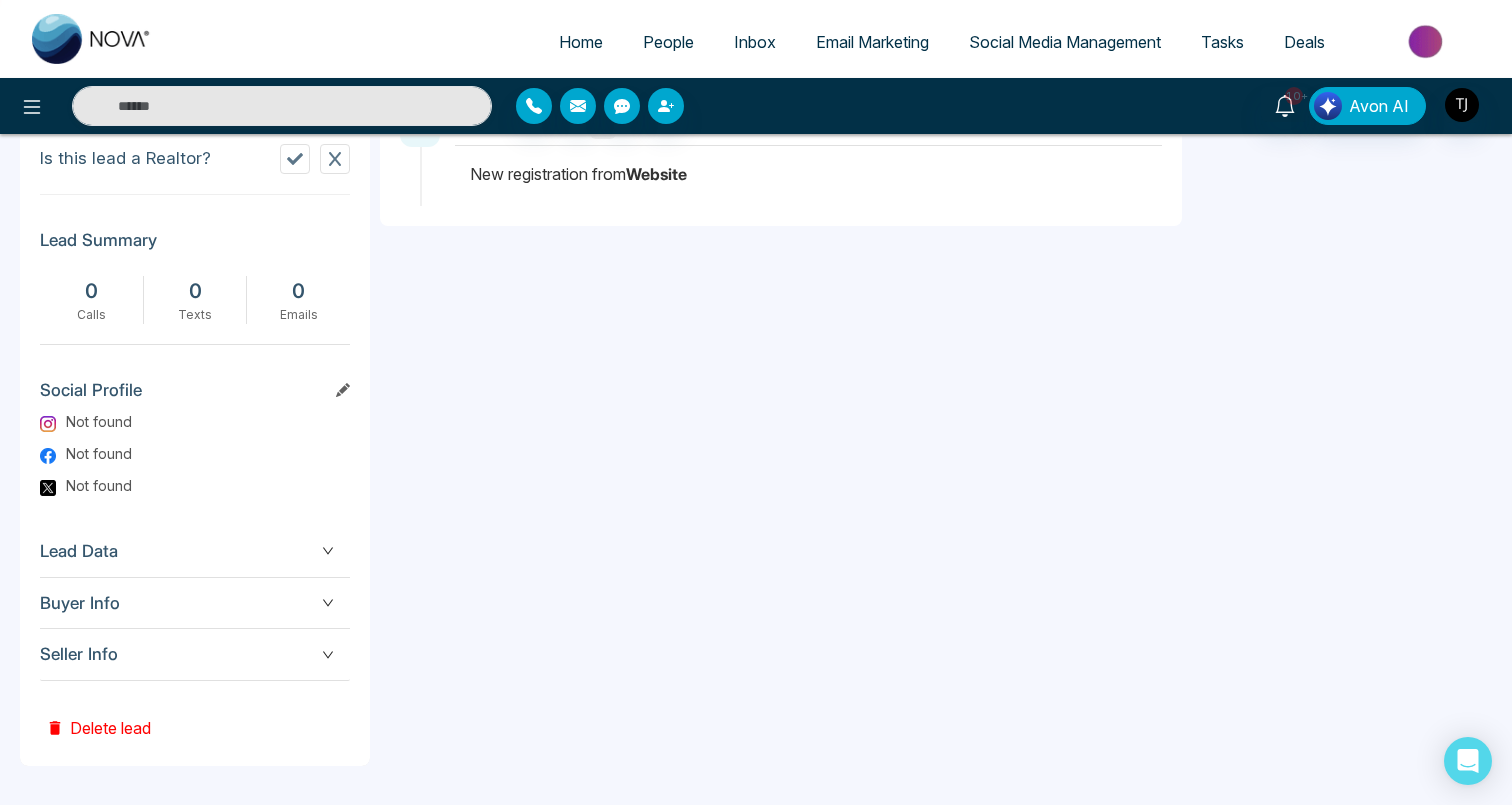 scroll, scrollTop: 666, scrollLeft: 0, axis: vertical 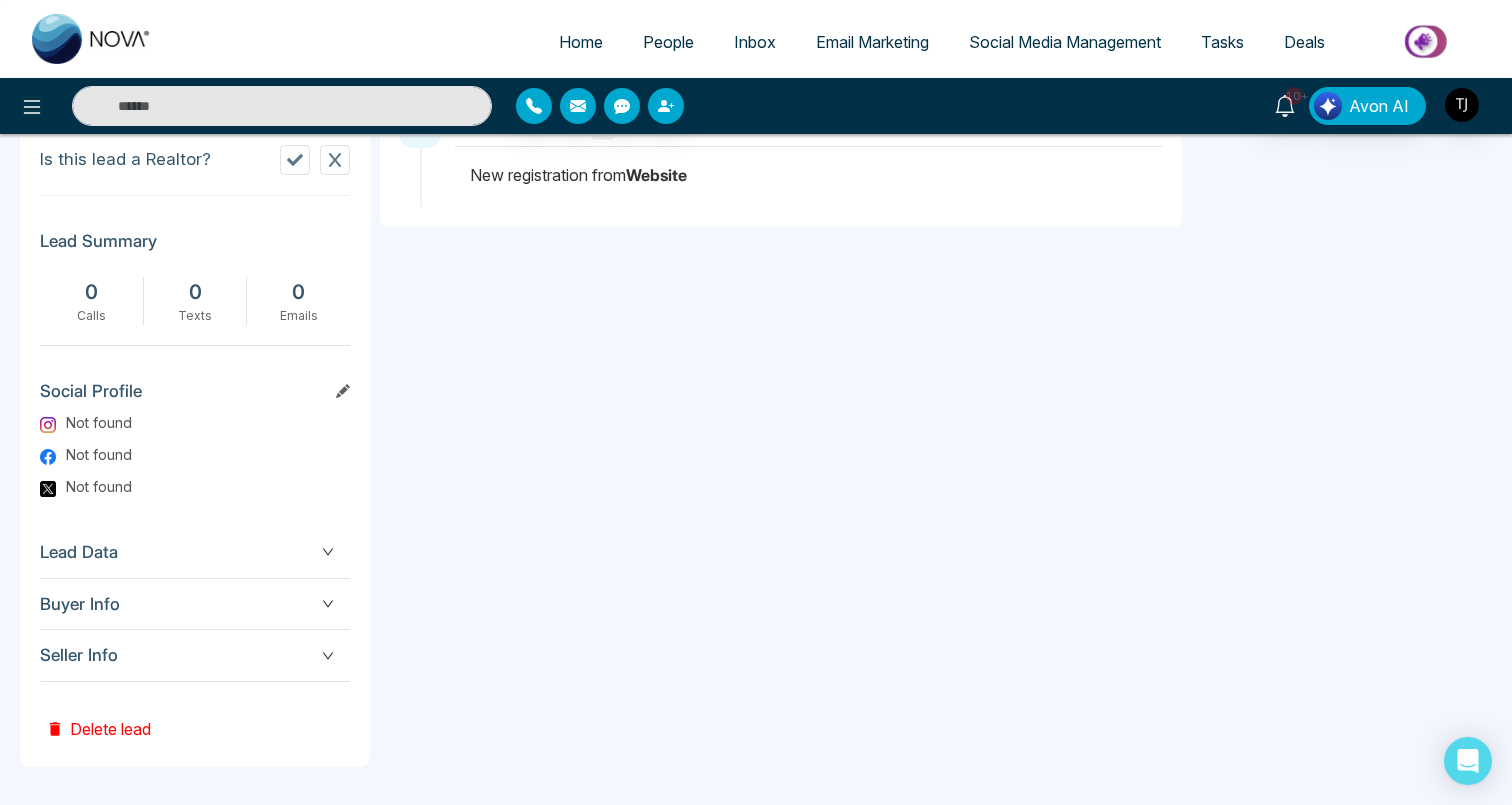 click on "Buyer Info" at bounding box center (195, 604) 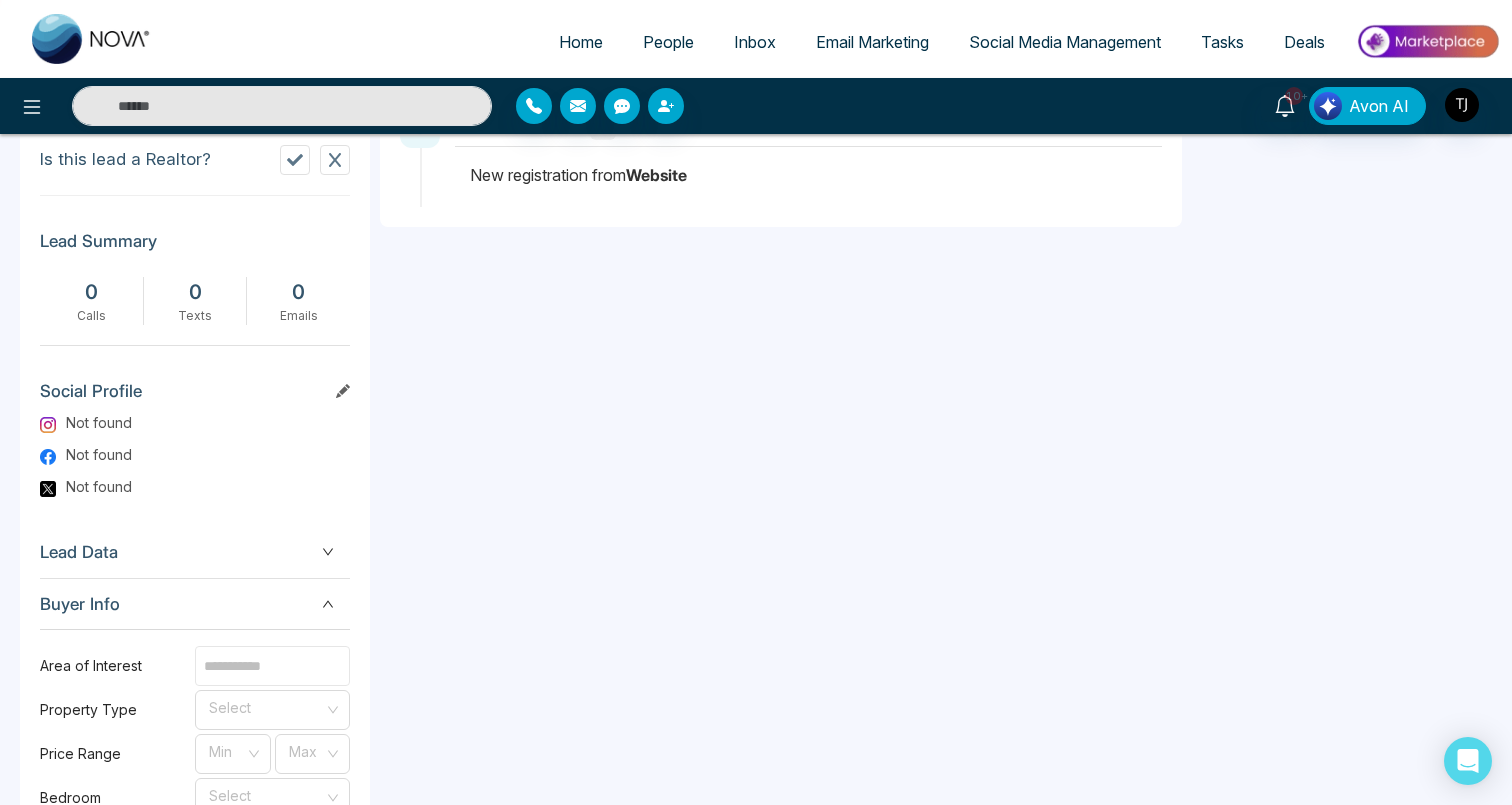 click at bounding box center (272, 666) 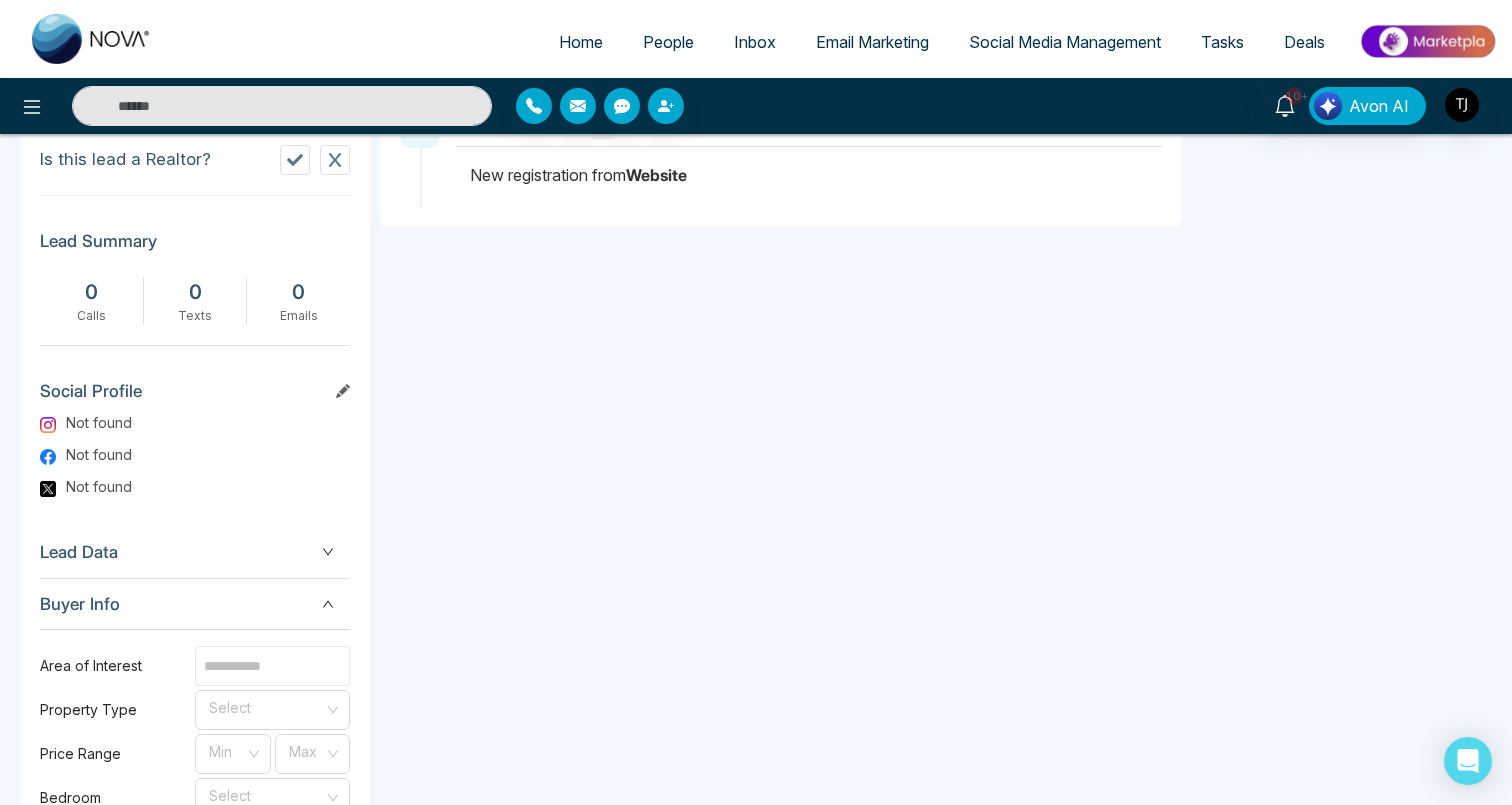 type 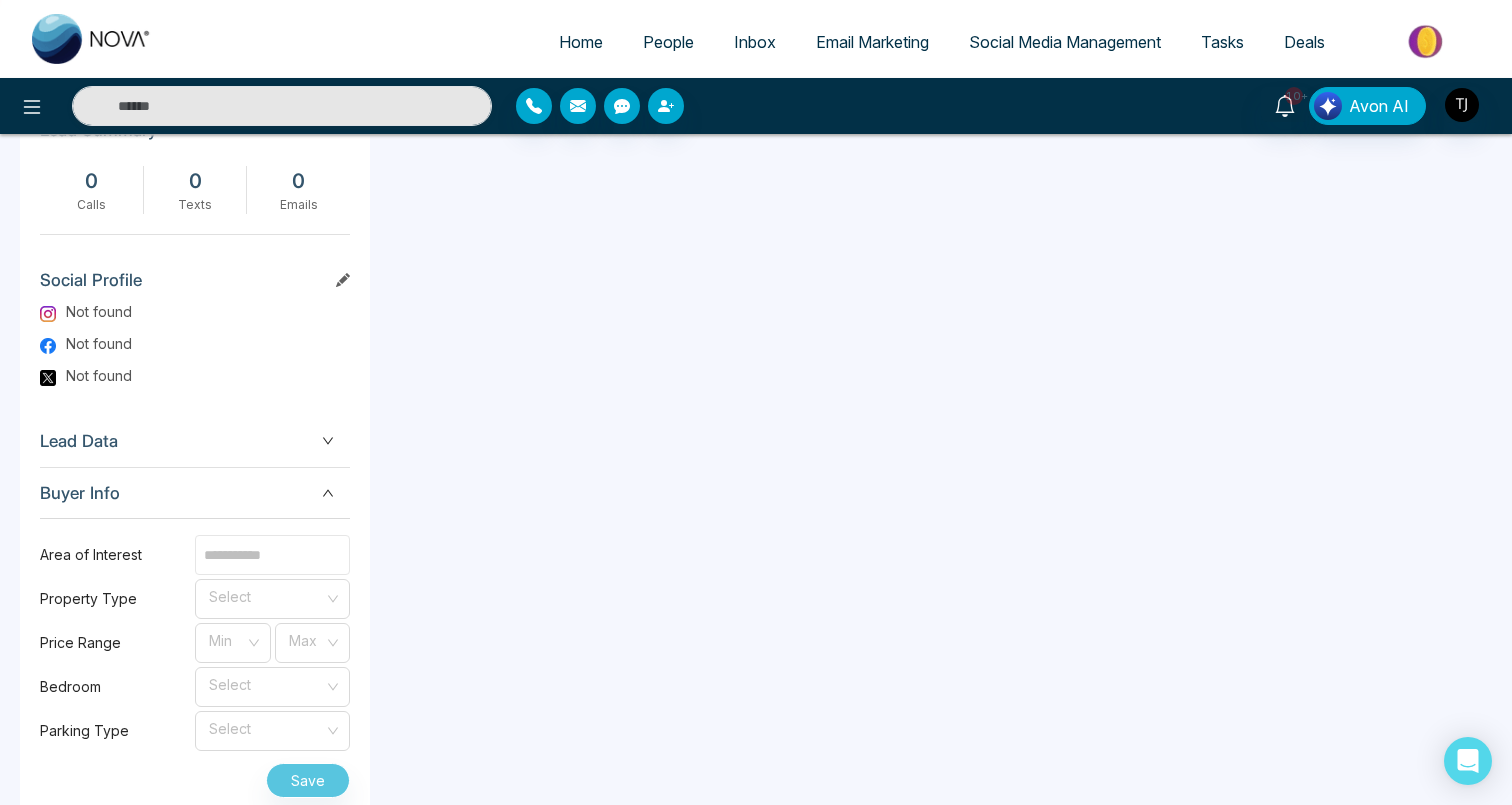 scroll, scrollTop: 962, scrollLeft: 0, axis: vertical 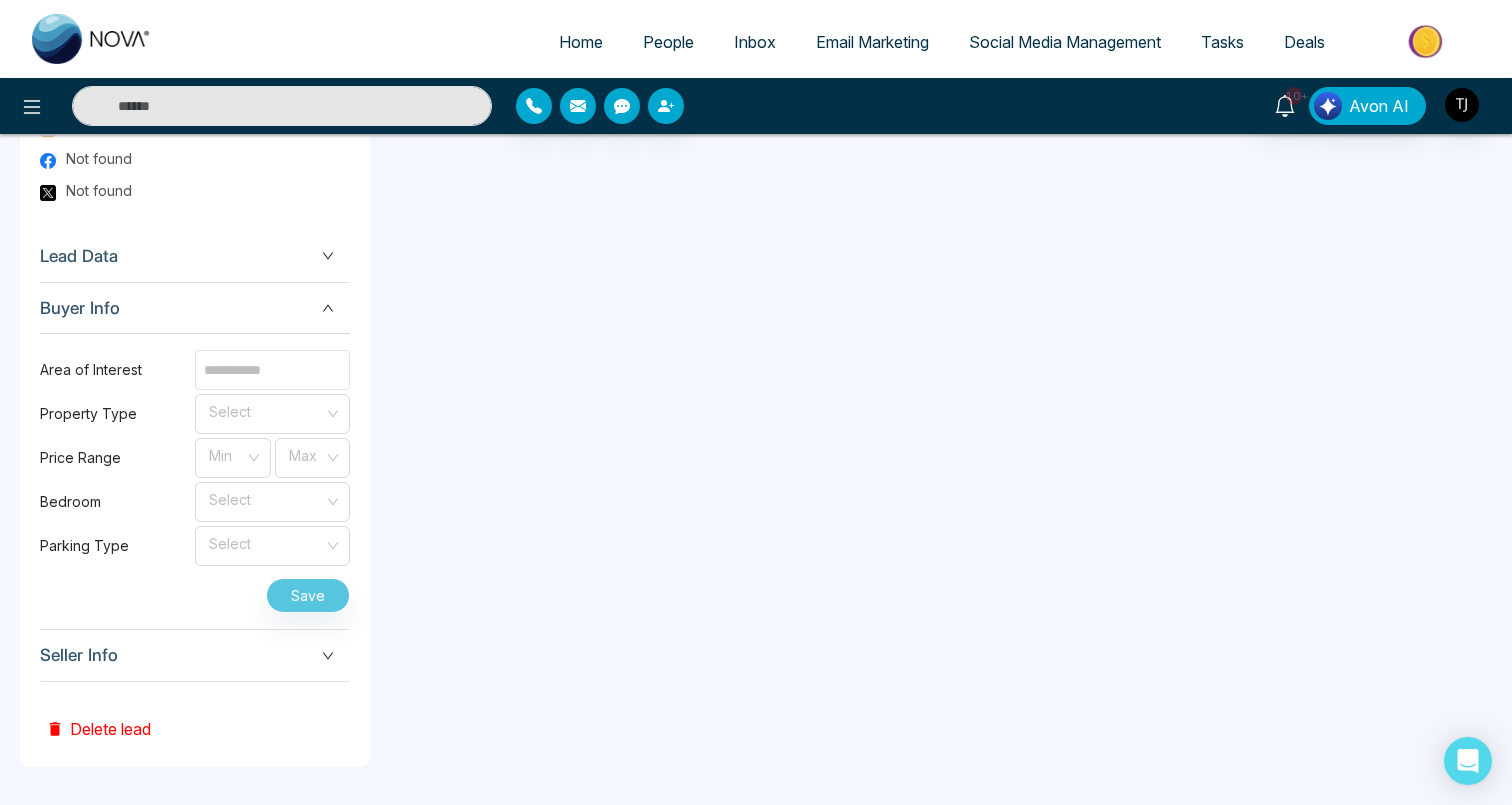 click on "Seller Info" at bounding box center [195, 655] 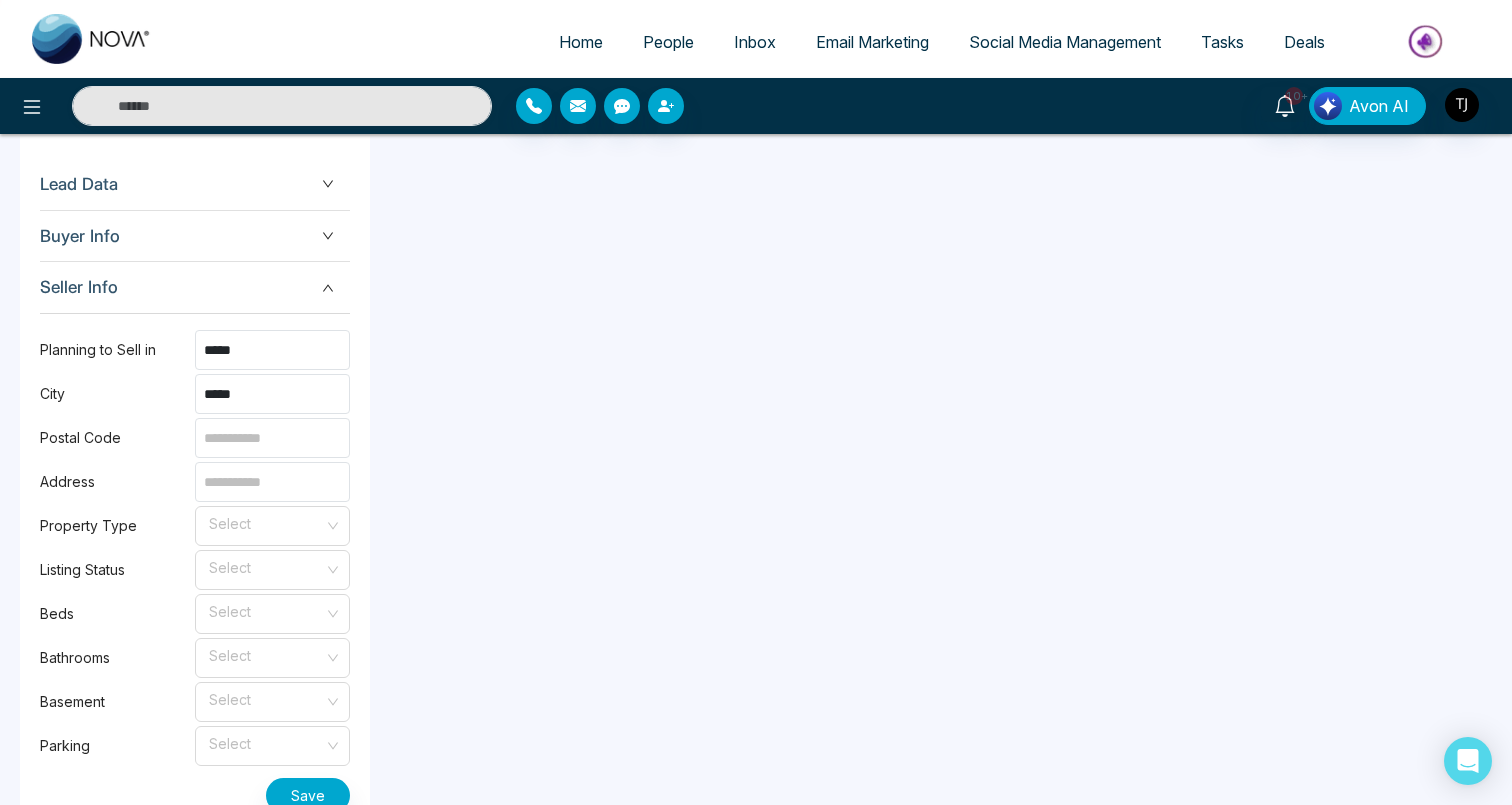 scroll, scrollTop: 1182, scrollLeft: 0, axis: vertical 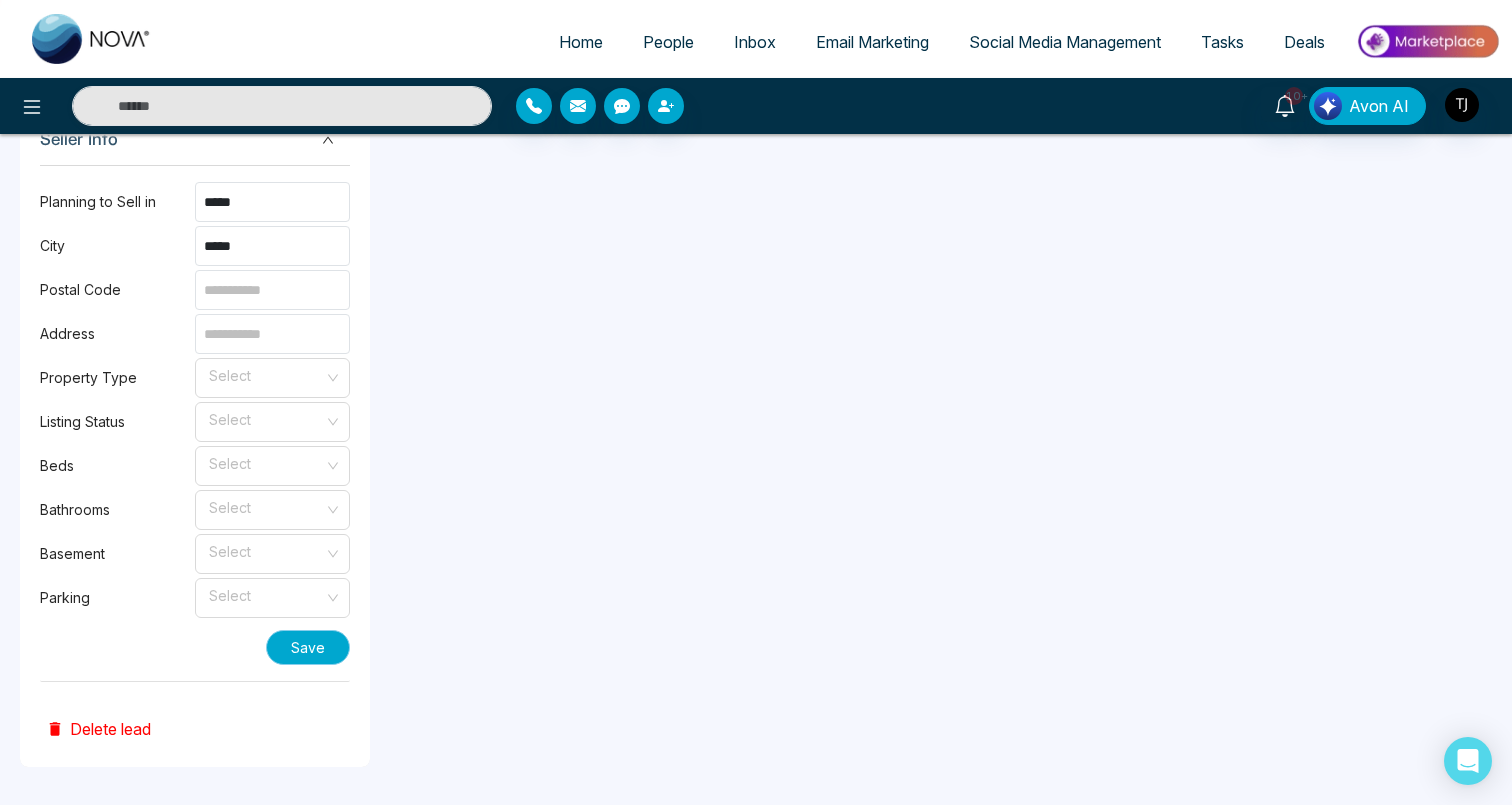 click on "Save" at bounding box center [308, 647] 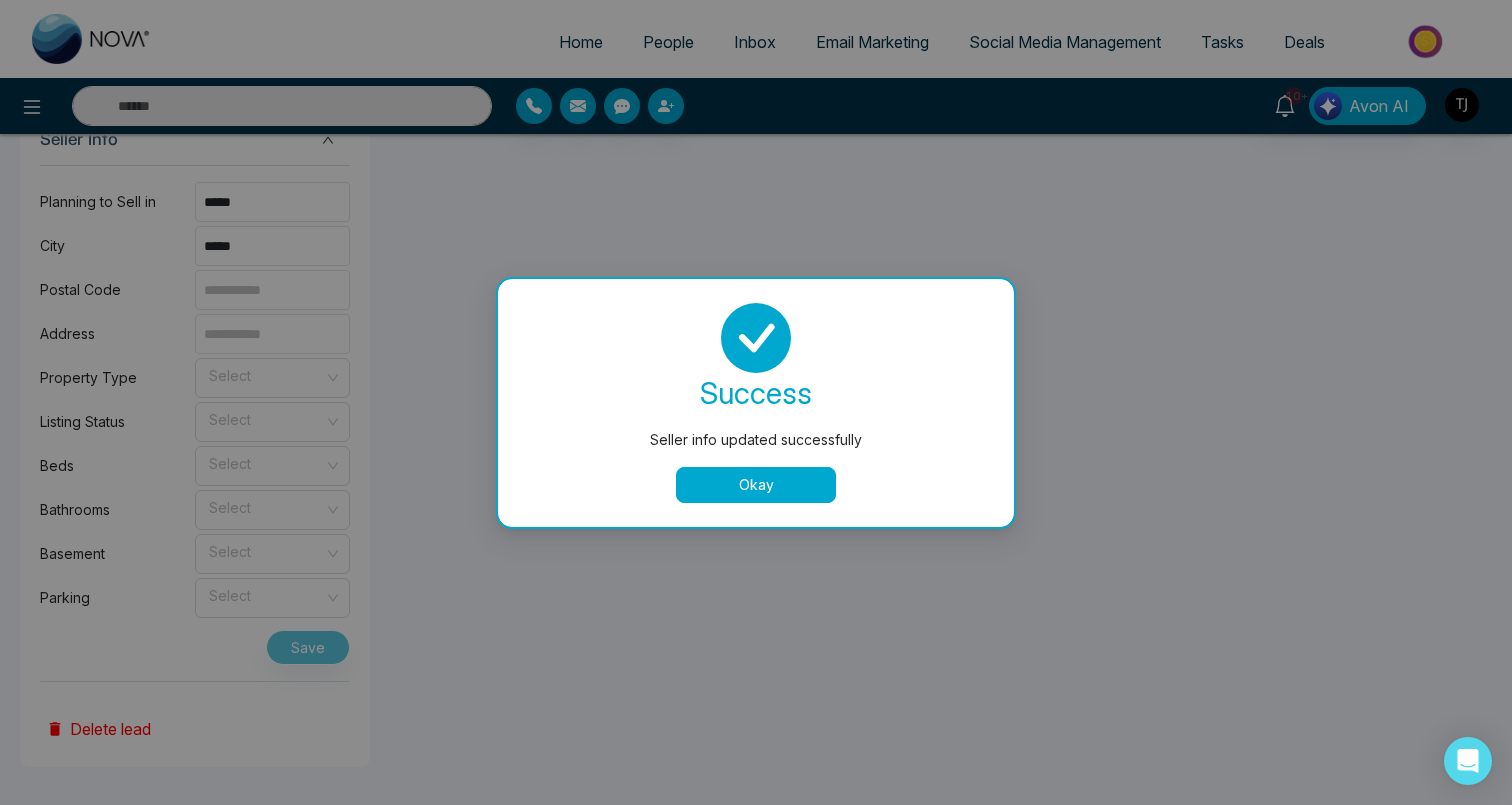 click on "Okay" at bounding box center [756, 485] 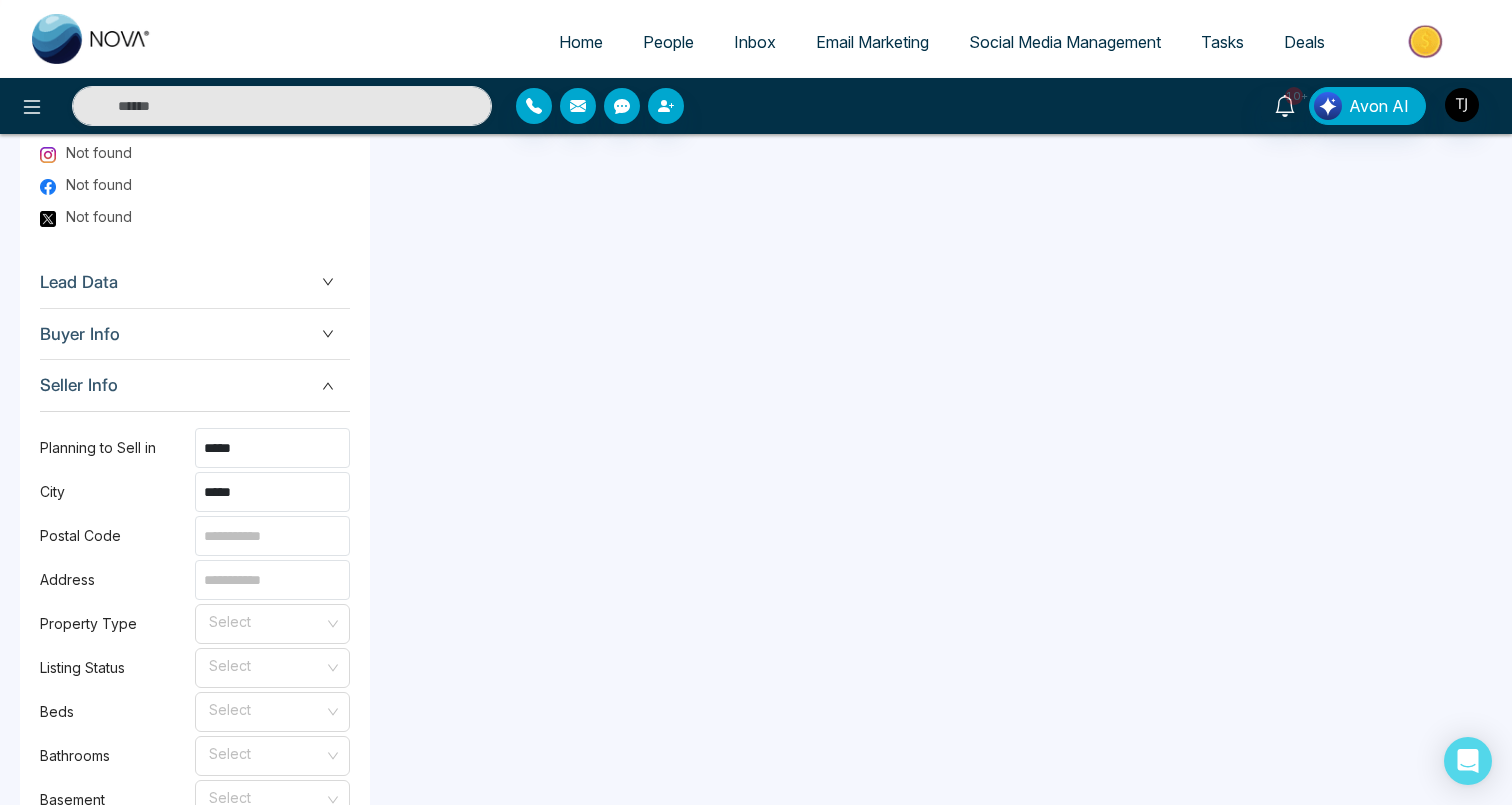 scroll, scrollTop: 951, scrollLeft: 0, axis: vertical 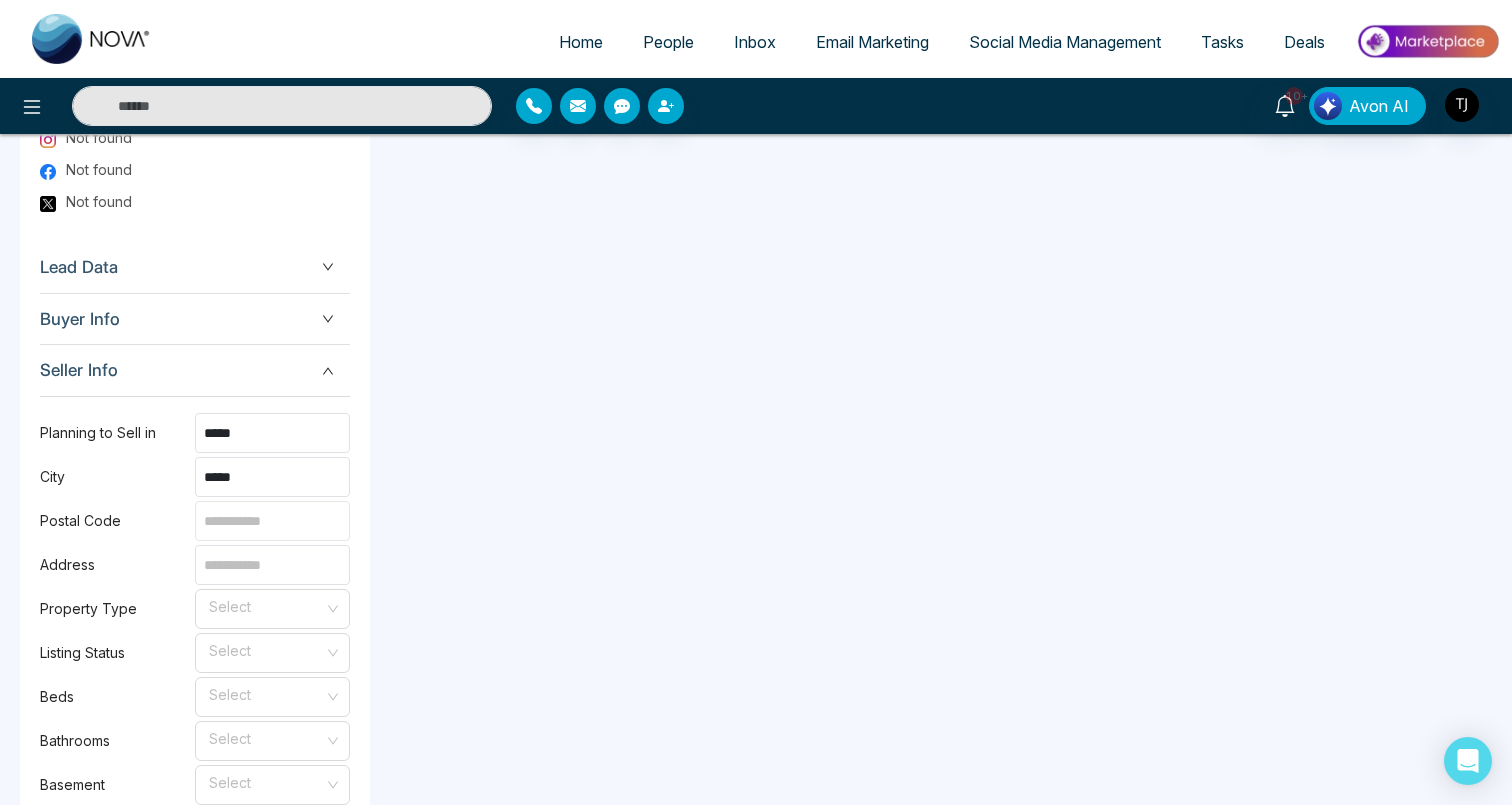 click at bounding box center (272, 521) 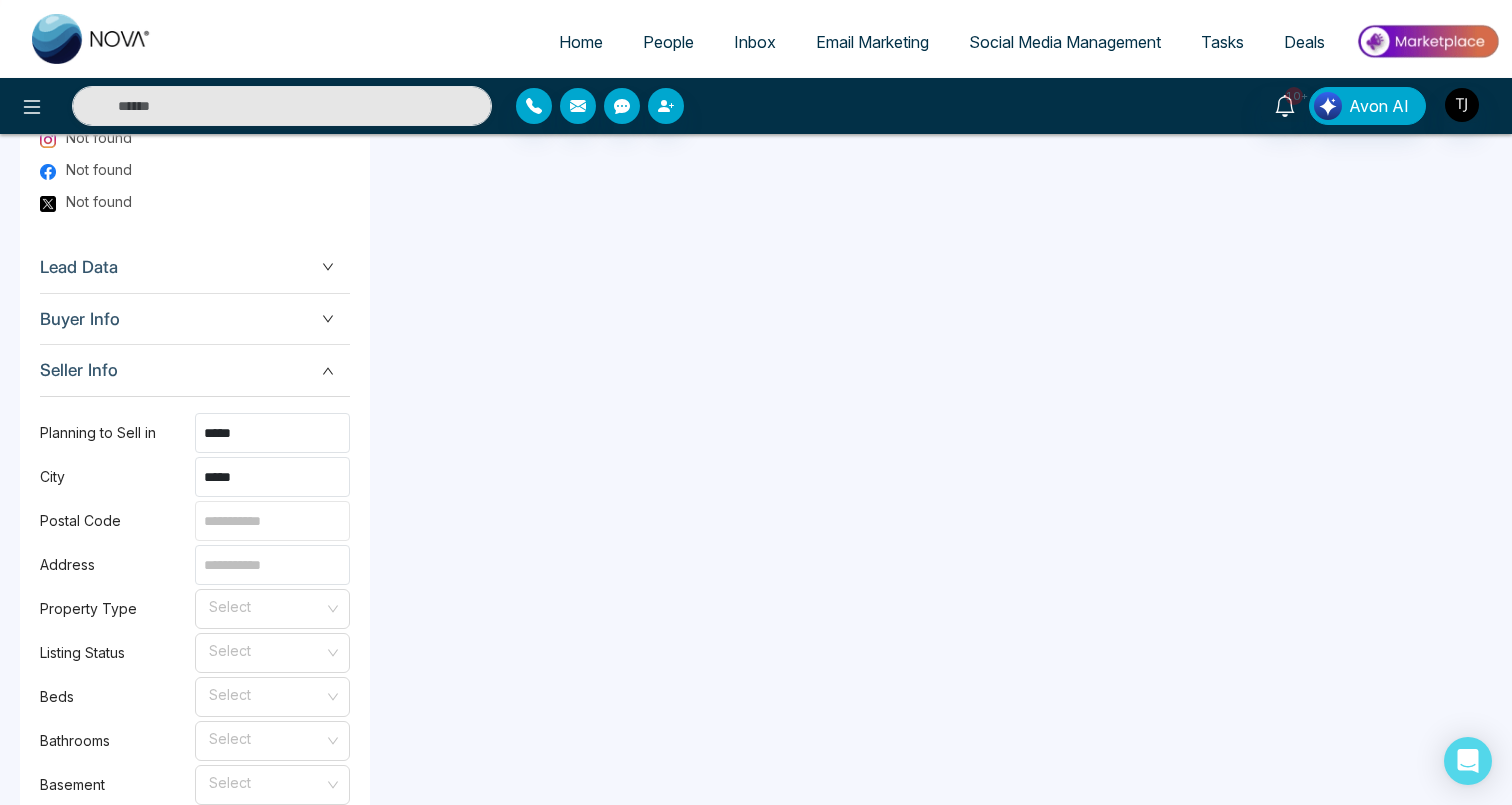 type on "********" 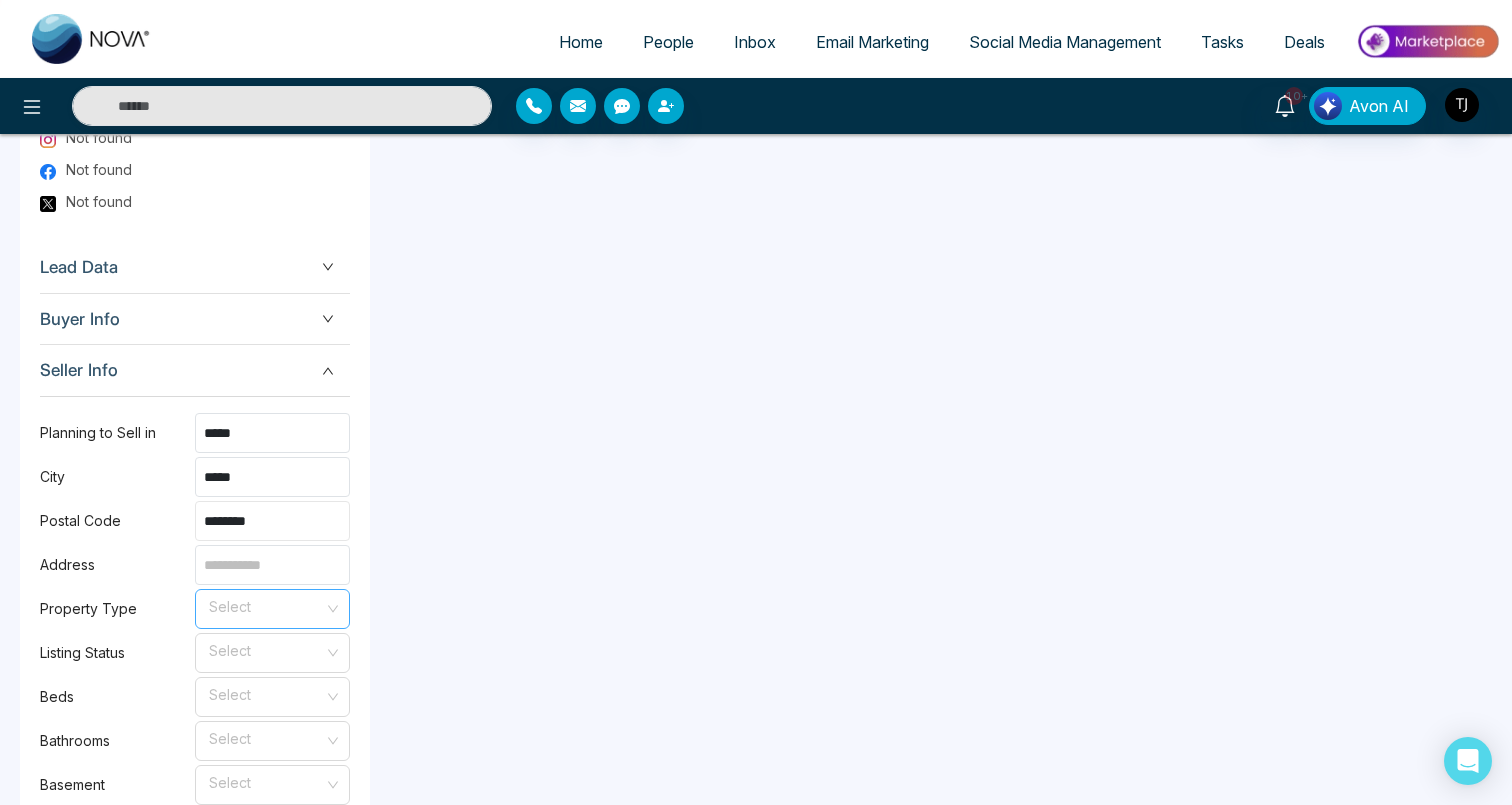 scroll, scrollTop: 1182, scrollLeft: 0, axis: vertical 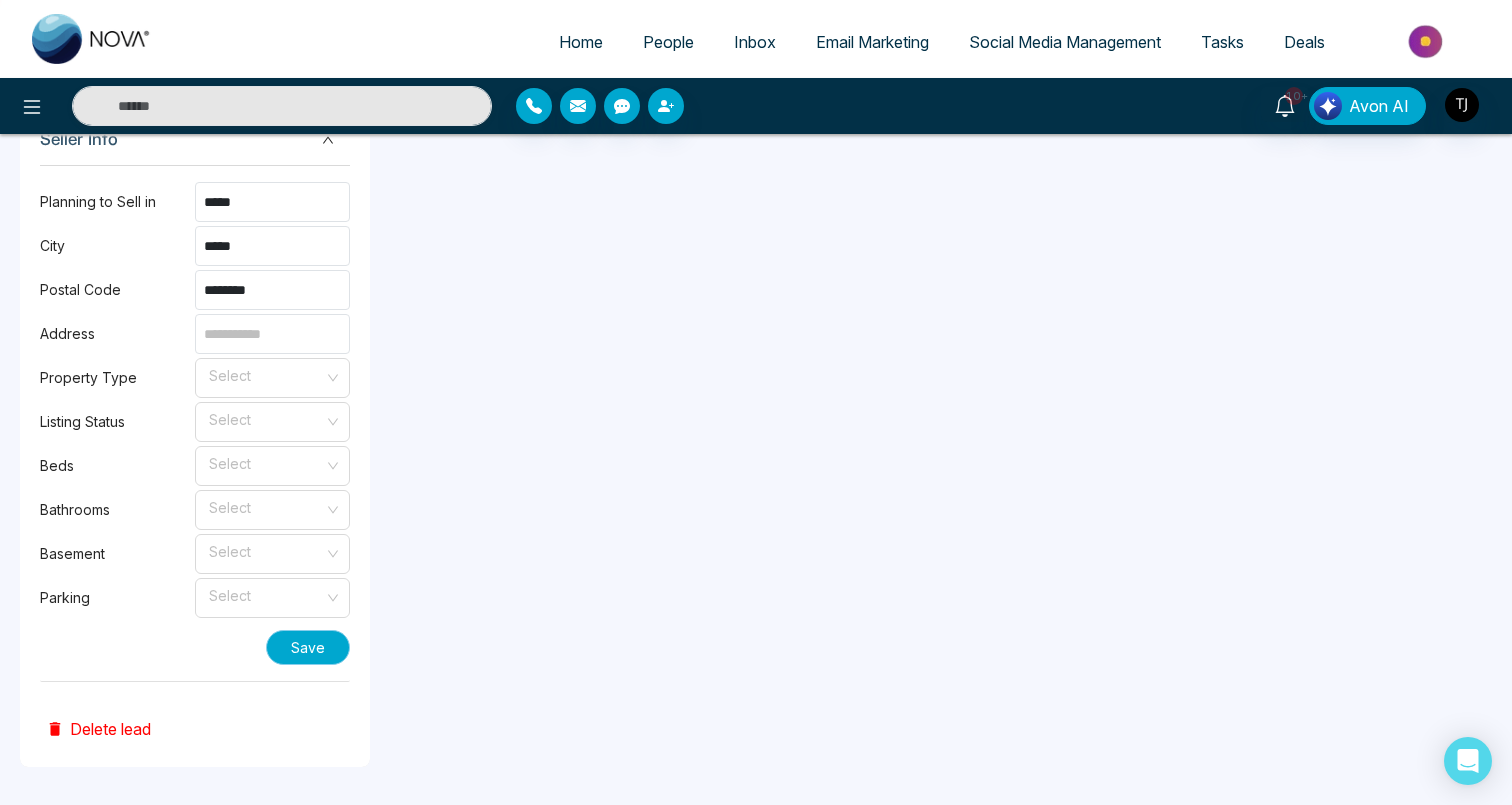 click on "Save" at bounding box center (308, 647) 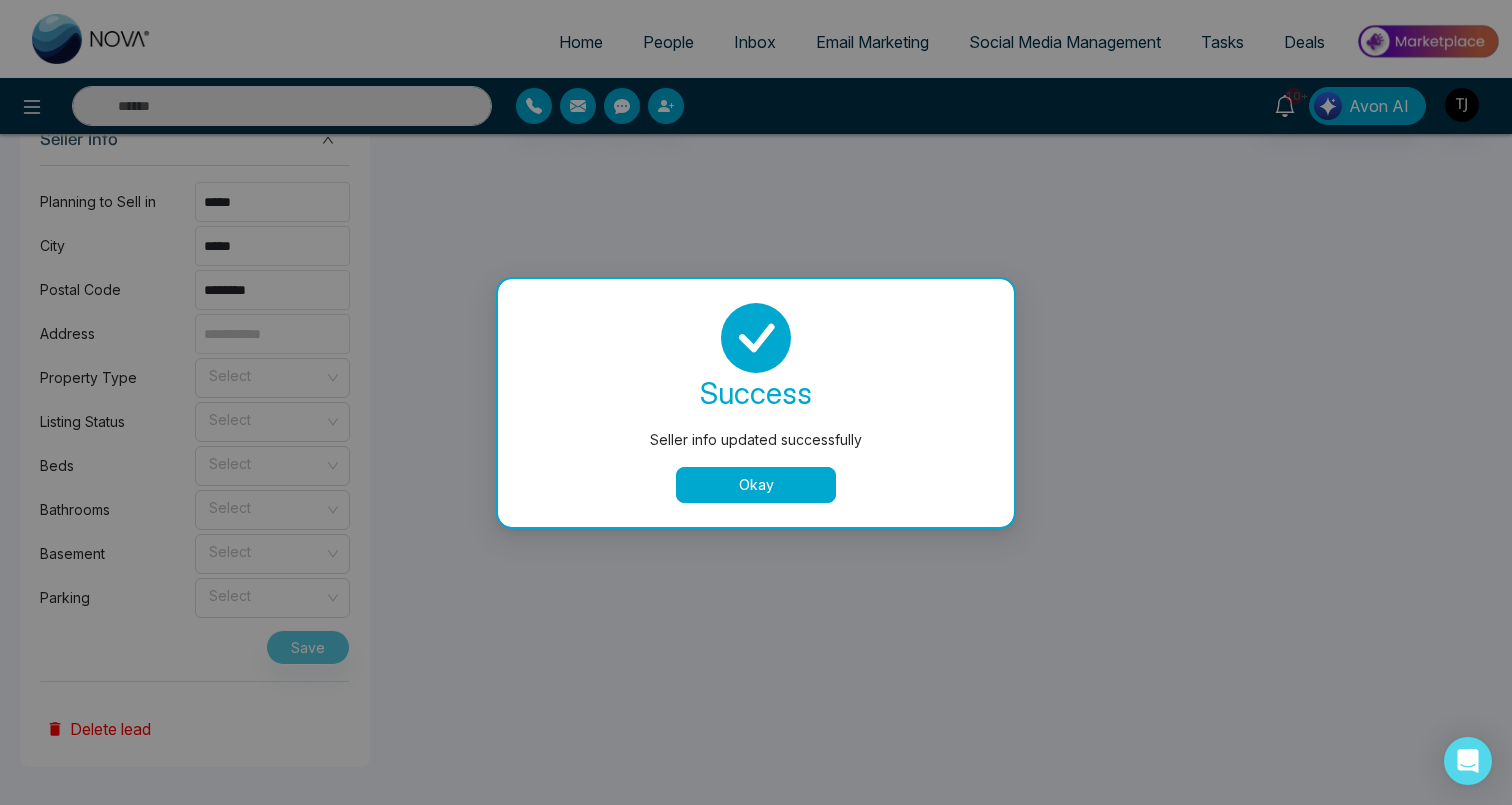 click on "Okay" at bounding box center (756, 485) 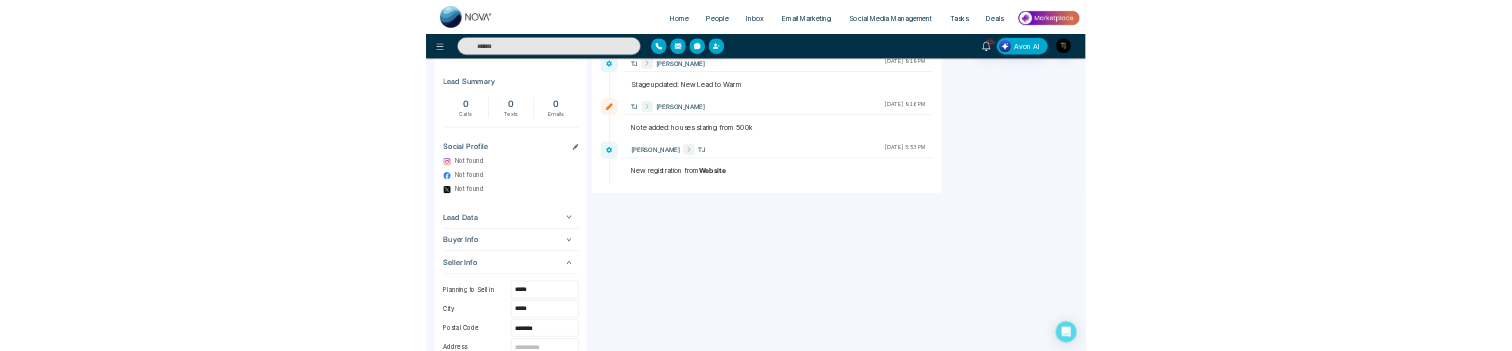 scroll, scrollTop: 779, scrollLeft: 0, axis: vertical 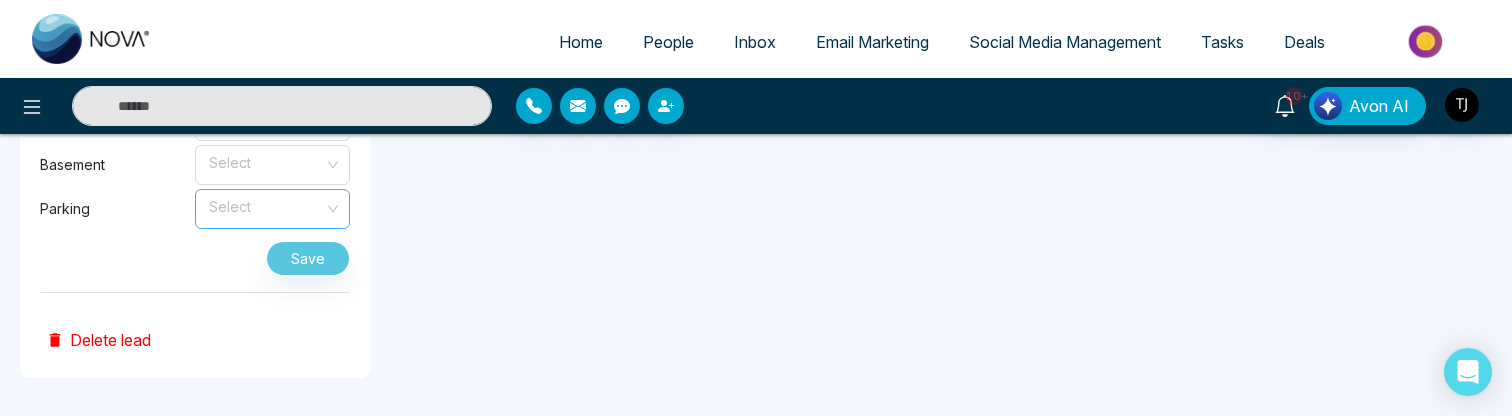 click at bounding box center [265, 205] 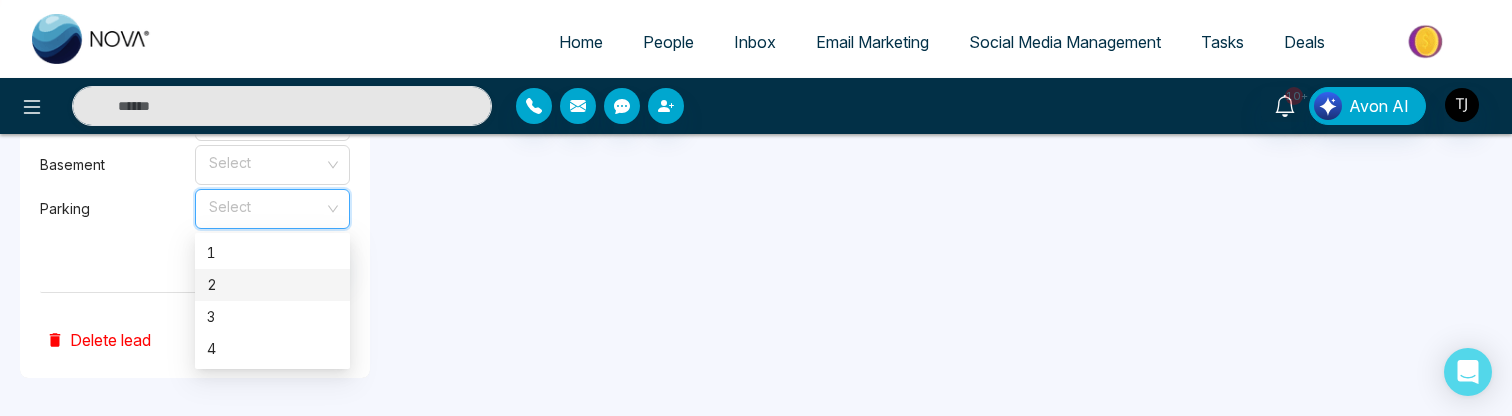 click on "2" at bounding box center [272, 285] 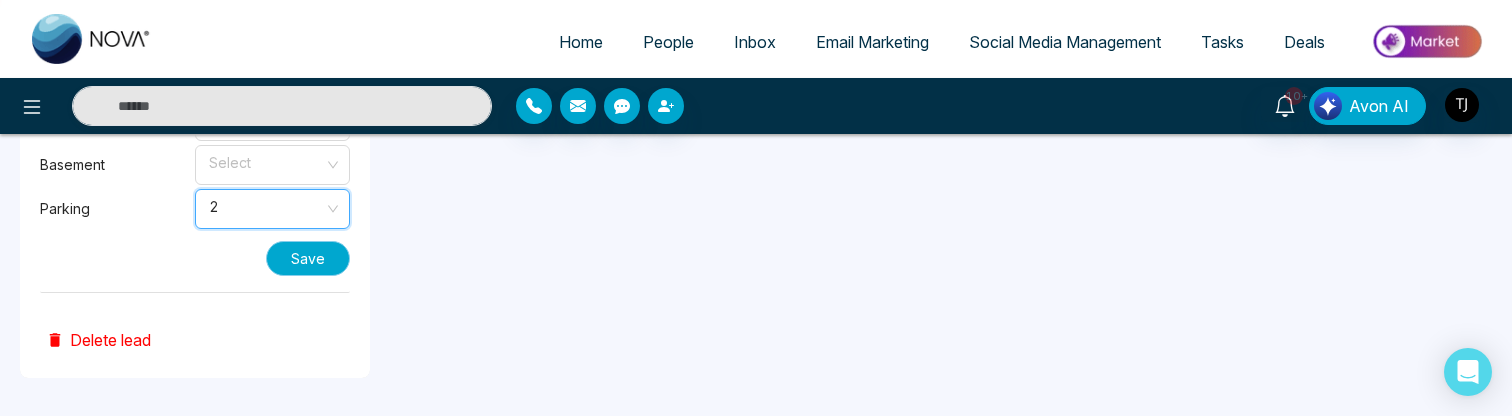 click on "Save" at bounding box center (308, 258) 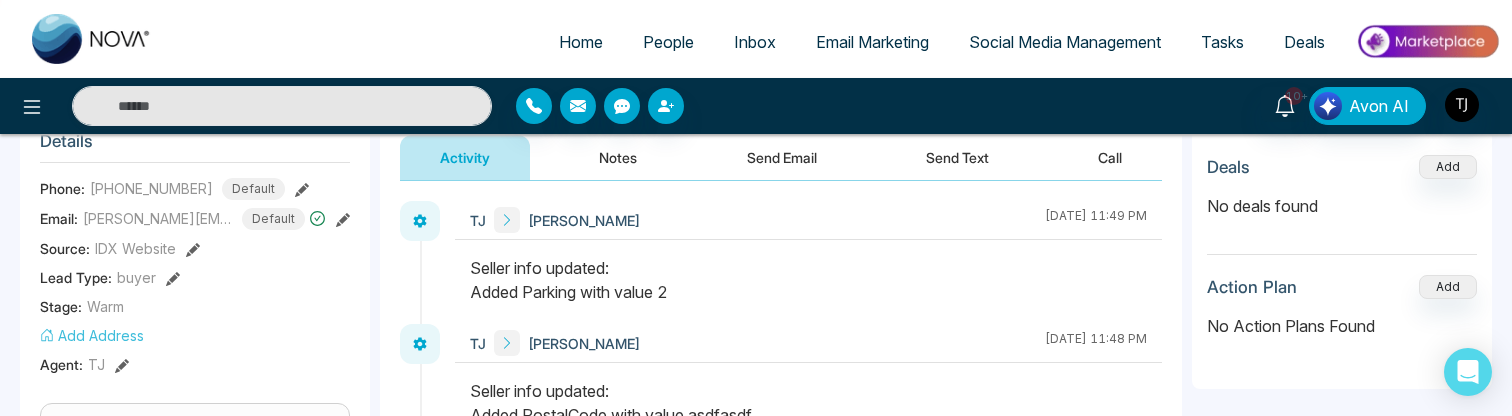 scroll, scrollTop: 290, scrollLeft: 0, axis: vertical 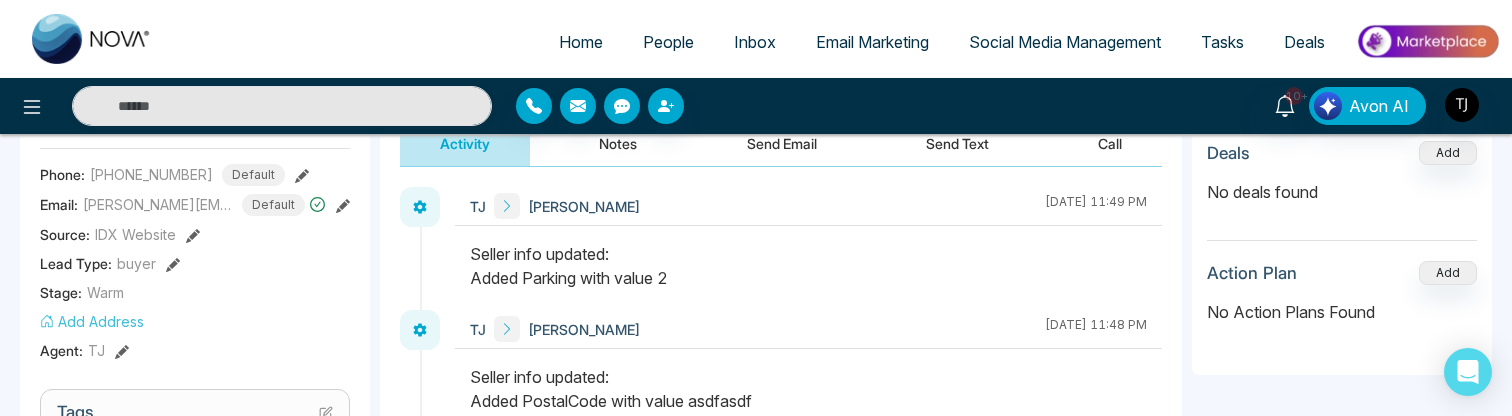 drag, startPoint x: 473, startPoint y: 282, endPoint x: 694, endPoint y: 282, distance: 221 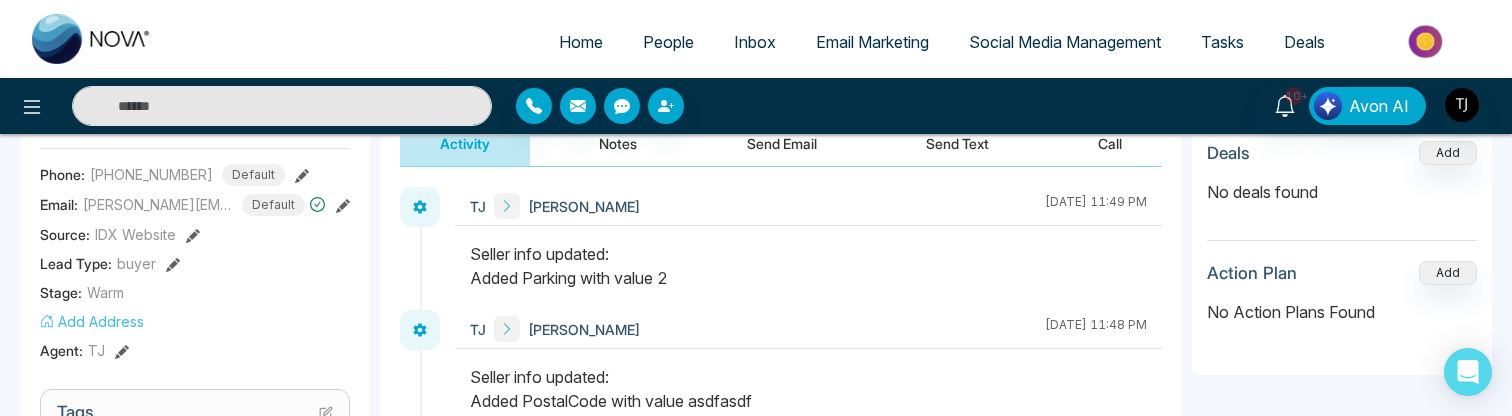 click on "Seller info updated:   Added Parking with value 2" at bounding box center [808, 266] 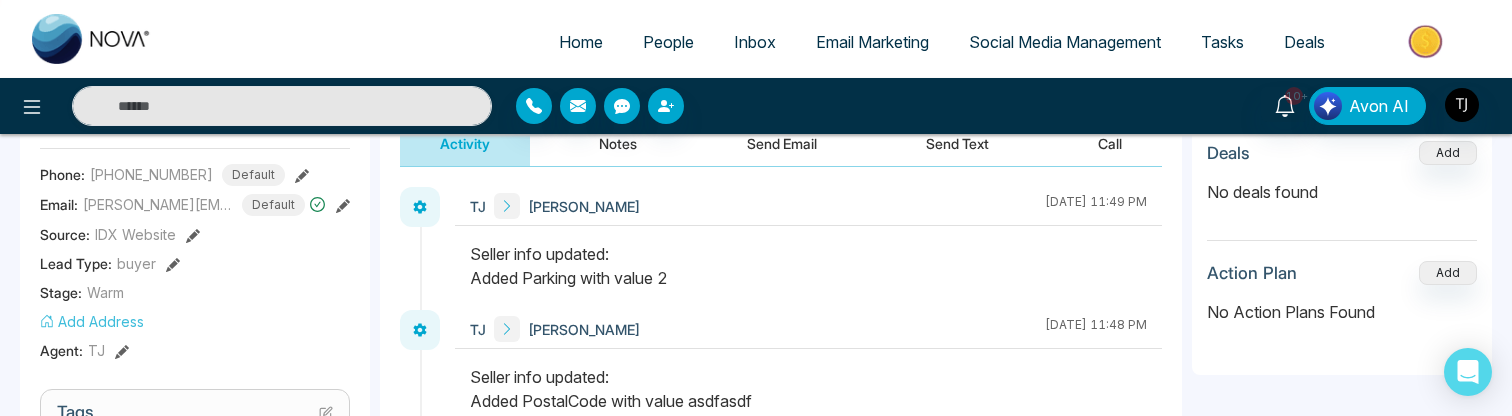 click on "Seller info updated:   Added Parking with value 2" at bounding box center (808, 266) 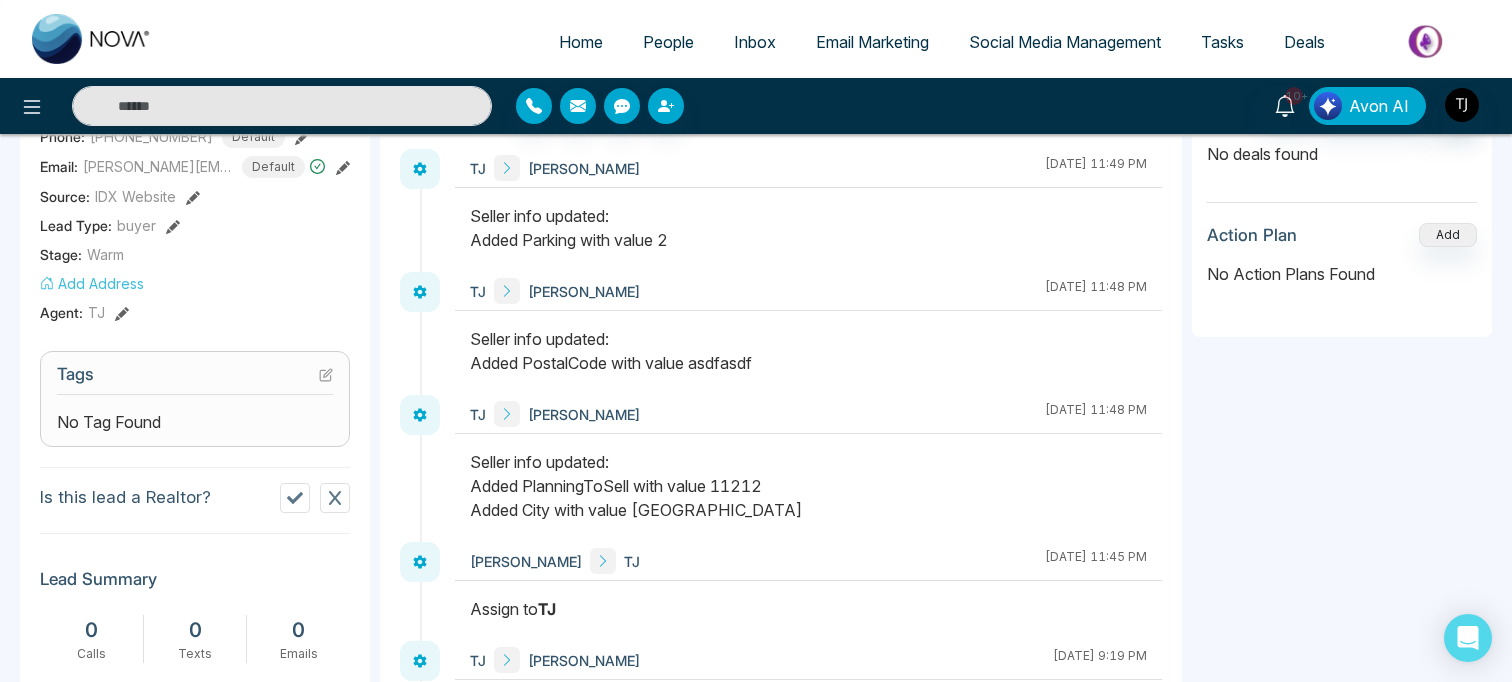 scroll, scrollTop: 324, scrollLeft: 0, axis: vertical 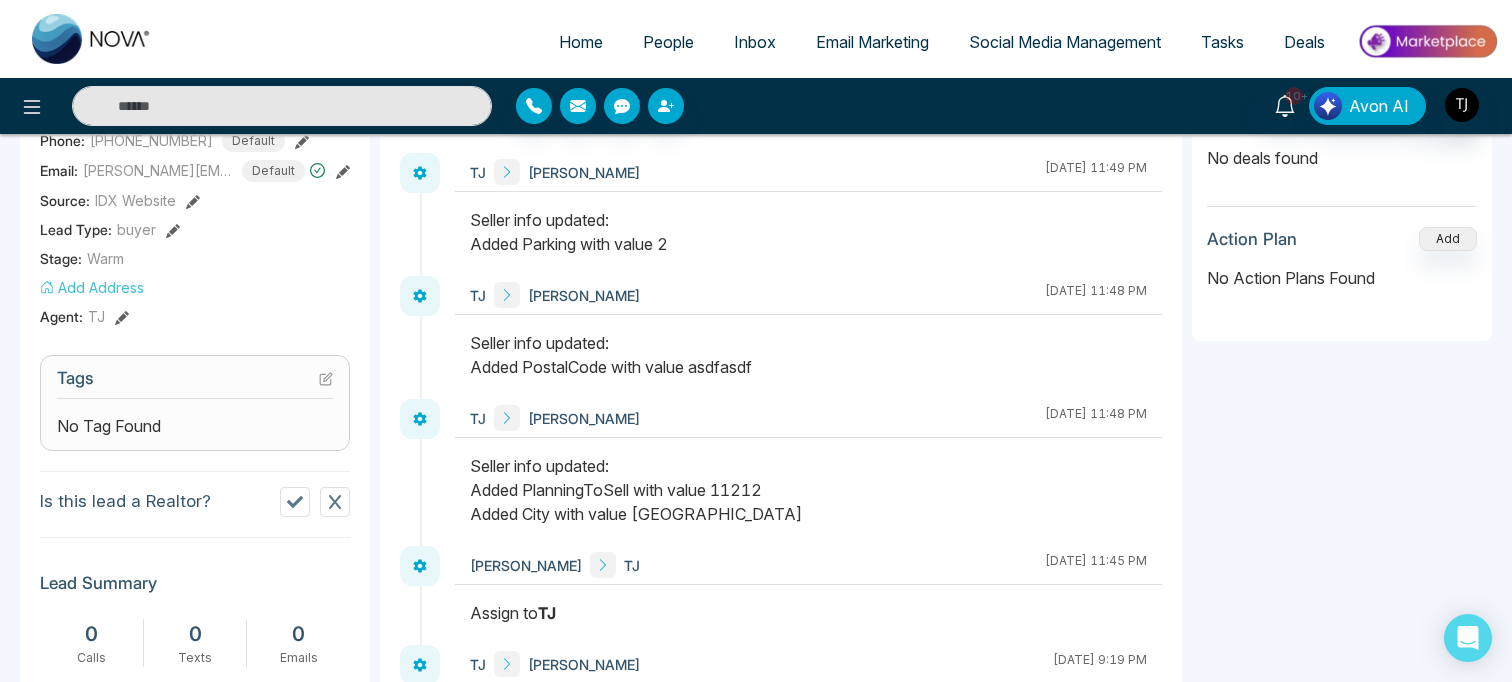 drag, startPoint x: 498, startPoint y: 487, endPoint x: 665, endPoint y: 521, distance: 170.42593 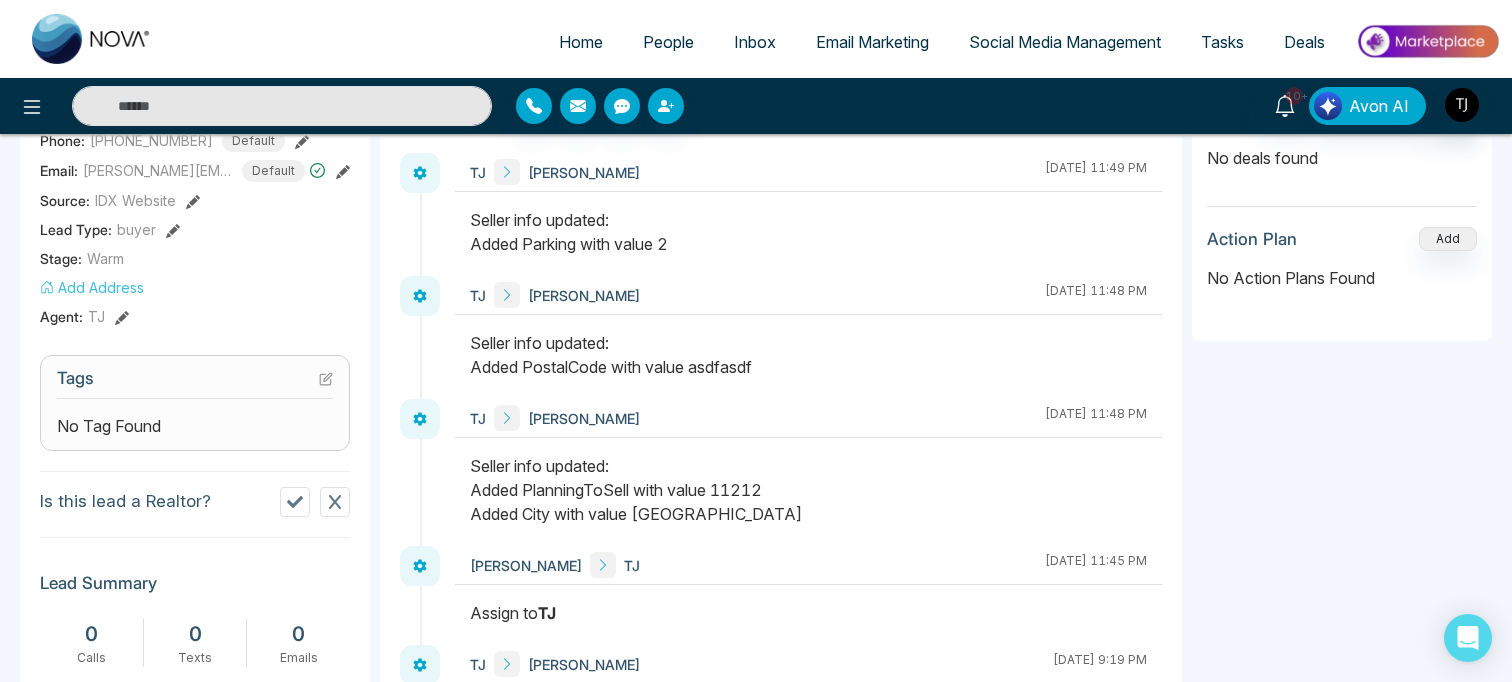 click on "Seller info updated:   Added PlanningToSell with value 11212  Added City with value Surat" at bounding box center (808, 490) 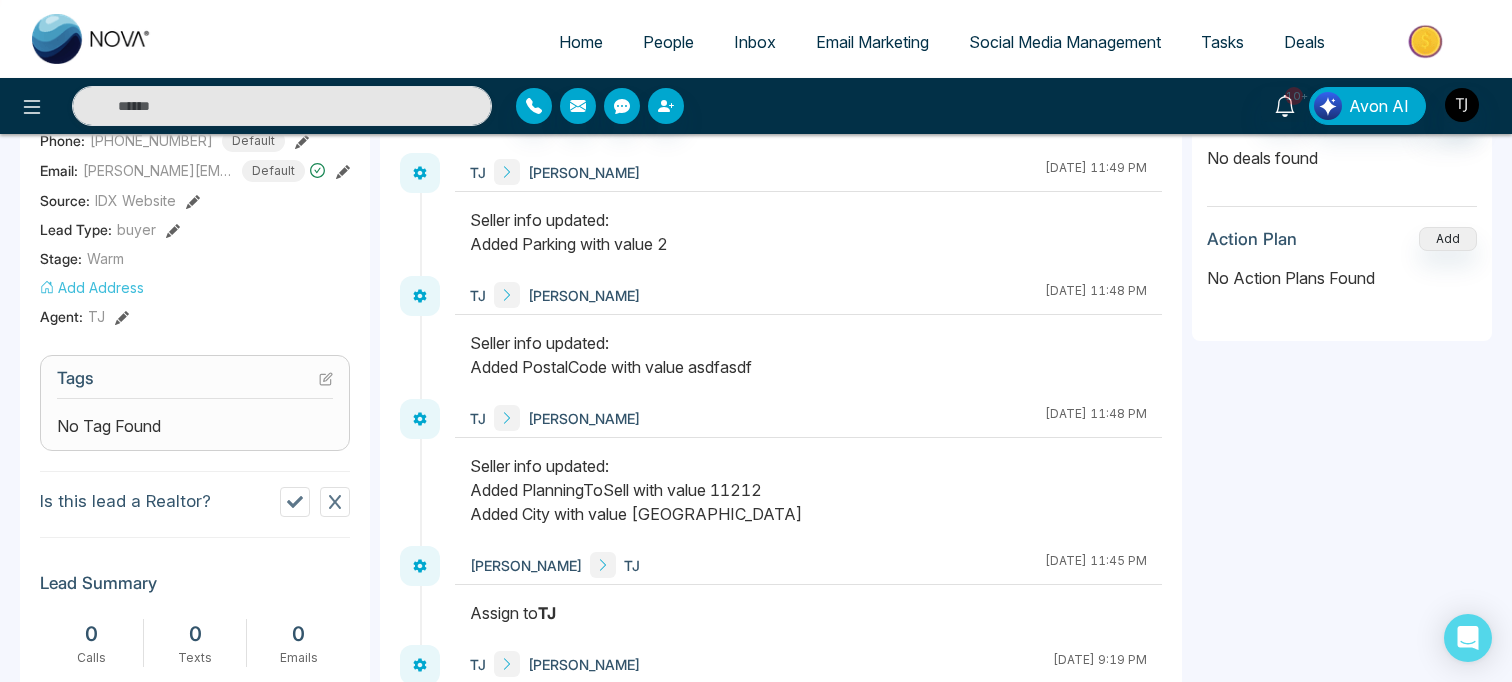 click on "Seller info updated:   Added PlanningToSell with value 11212  Added City with value Surat" at bounding box center [808, 490] 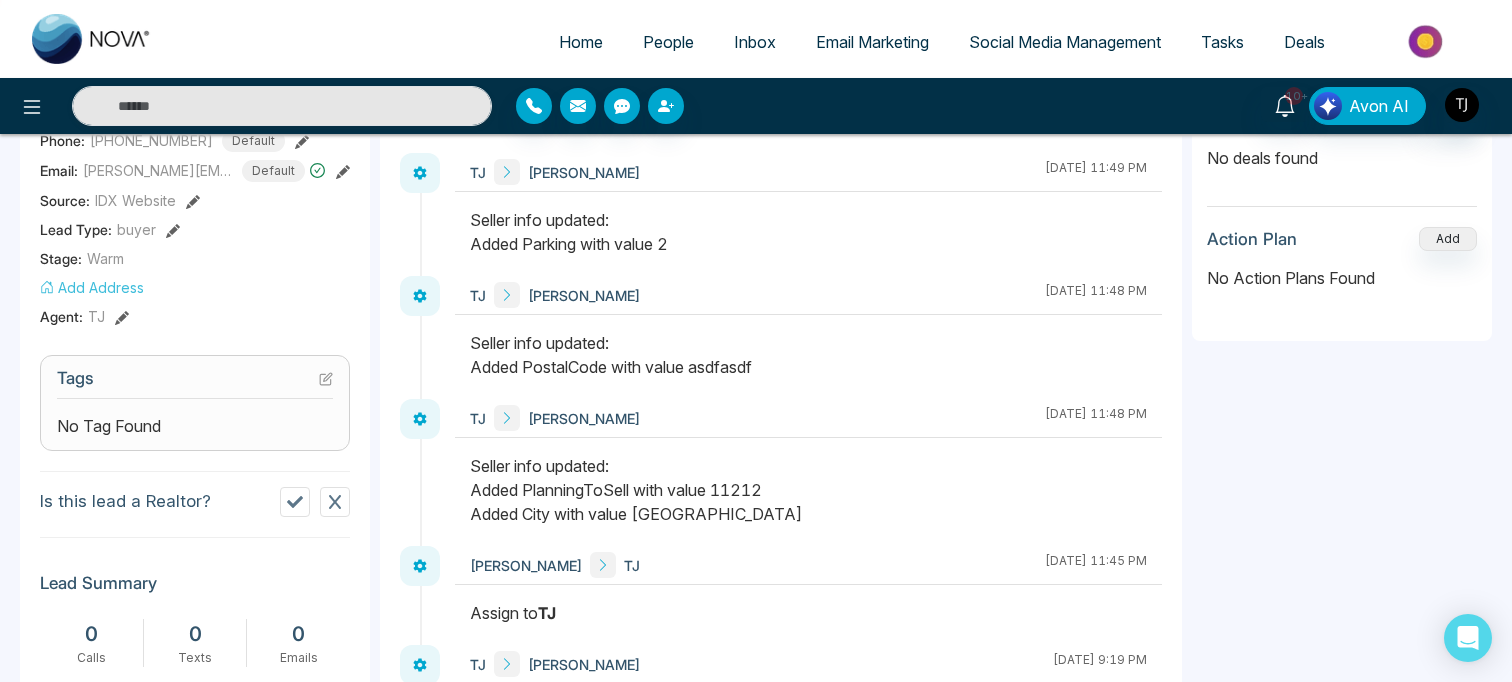 drag, startPoint x: 538, startPoint y: 370, endPoint x: 791, endPoint y: 375, distance: 253.04941 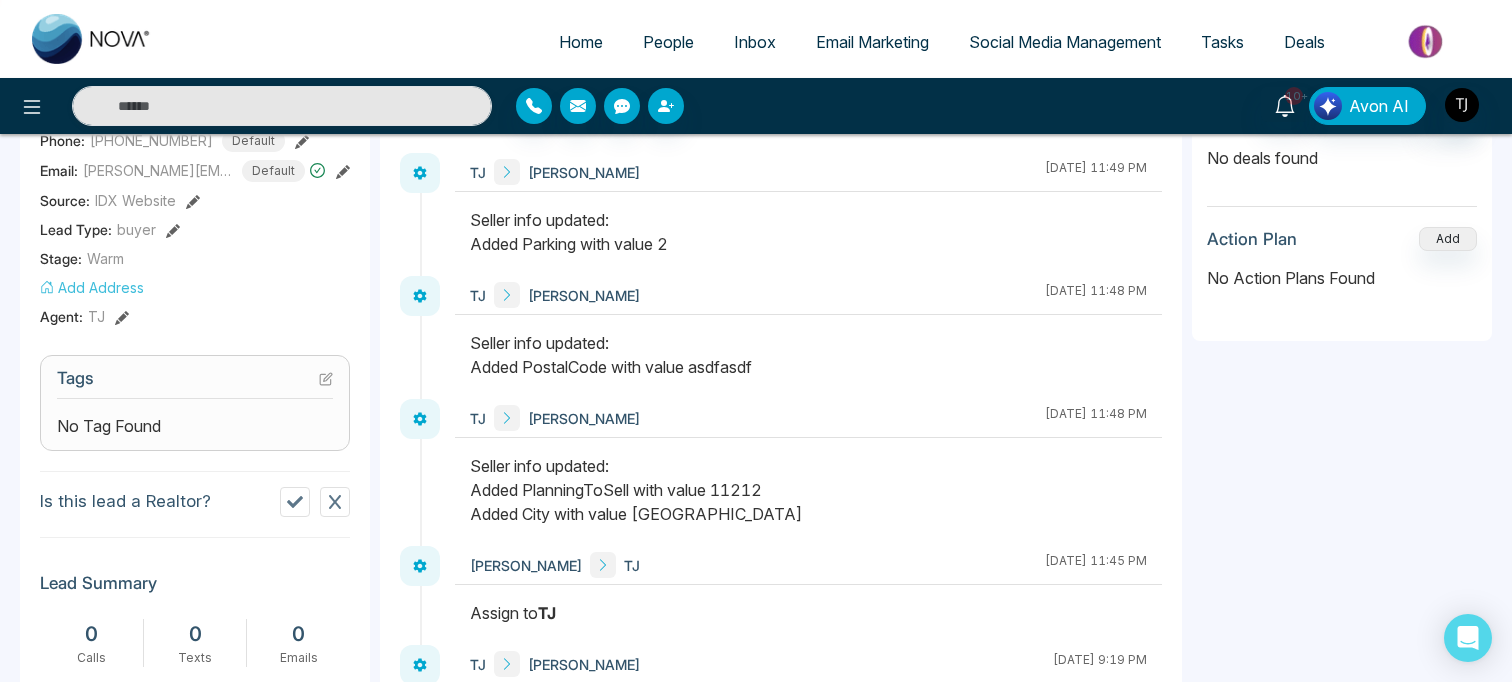 click on "Seller info updated:   Added PostalCode with value asdfasdf" at bounding box center (808, 355) 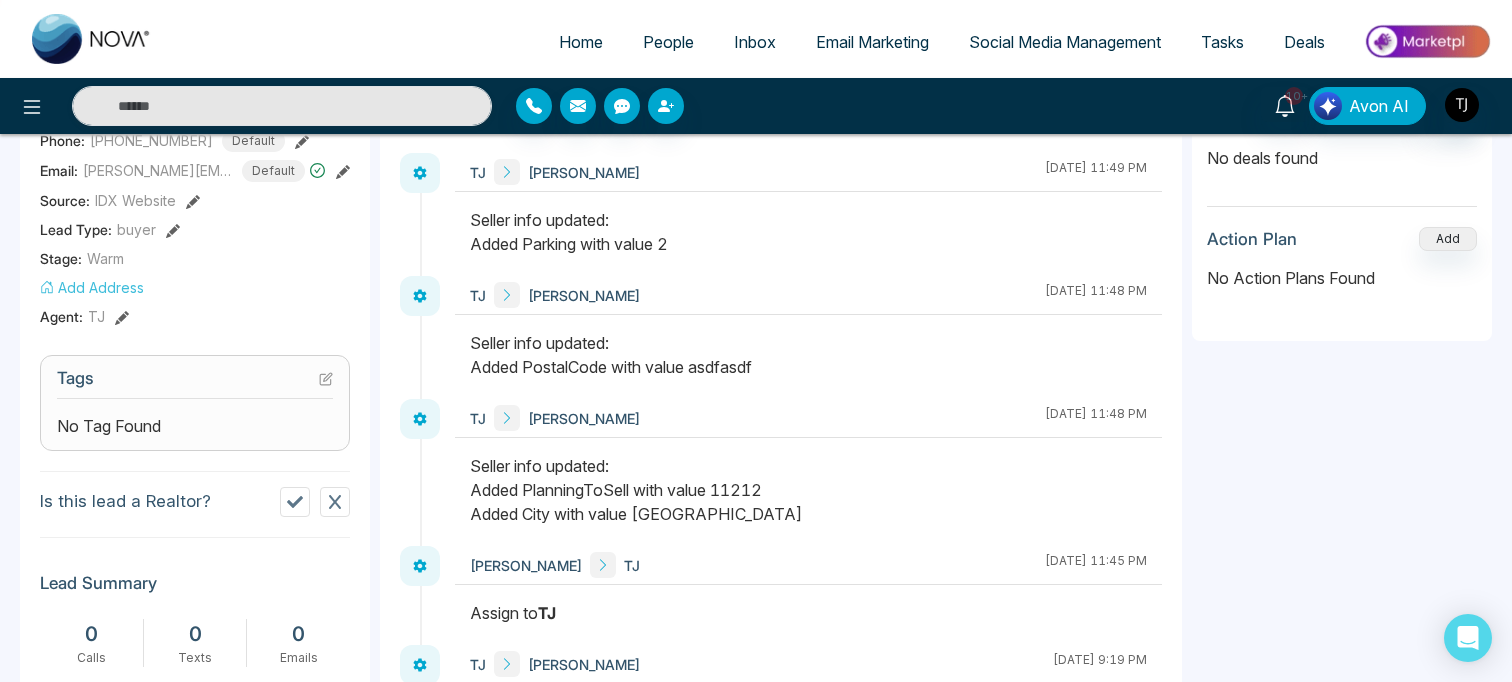 drag, startPoint x: 550, startPoint y: 237, endPoint x: 745, endPoint y: 237, distance: 195 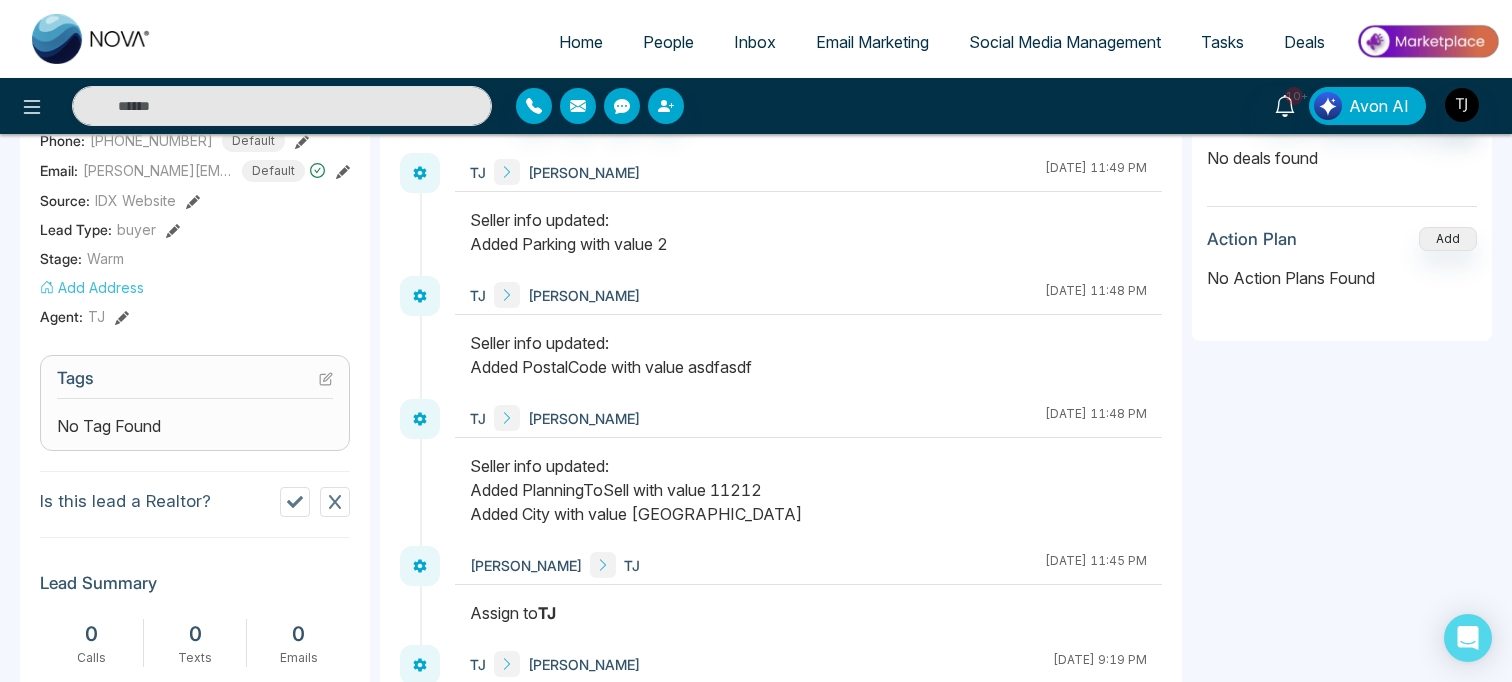 click on "Seller info updated:   Added Parking with value 2" at bounding box center (808, 232) 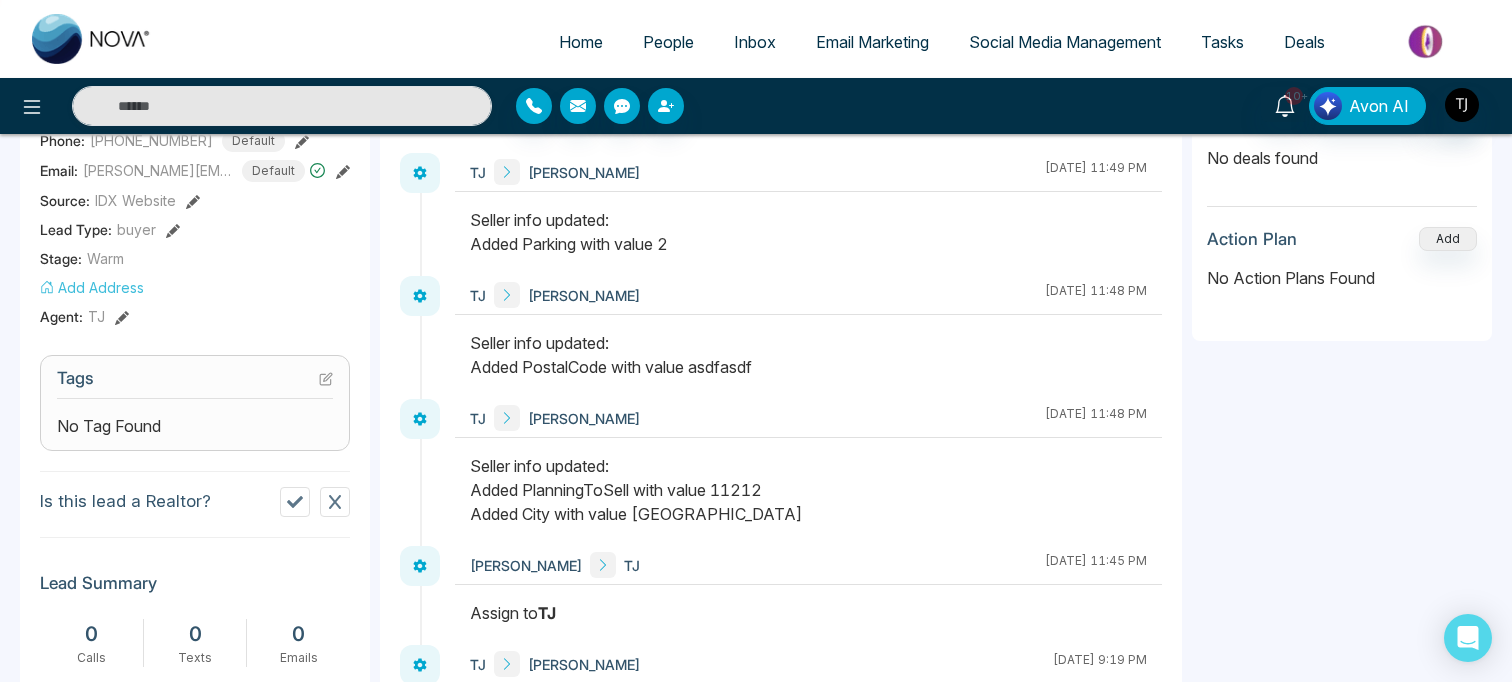 click on "Seller info updated:   Added Parking with value 2" at bounding box center (808, 232) 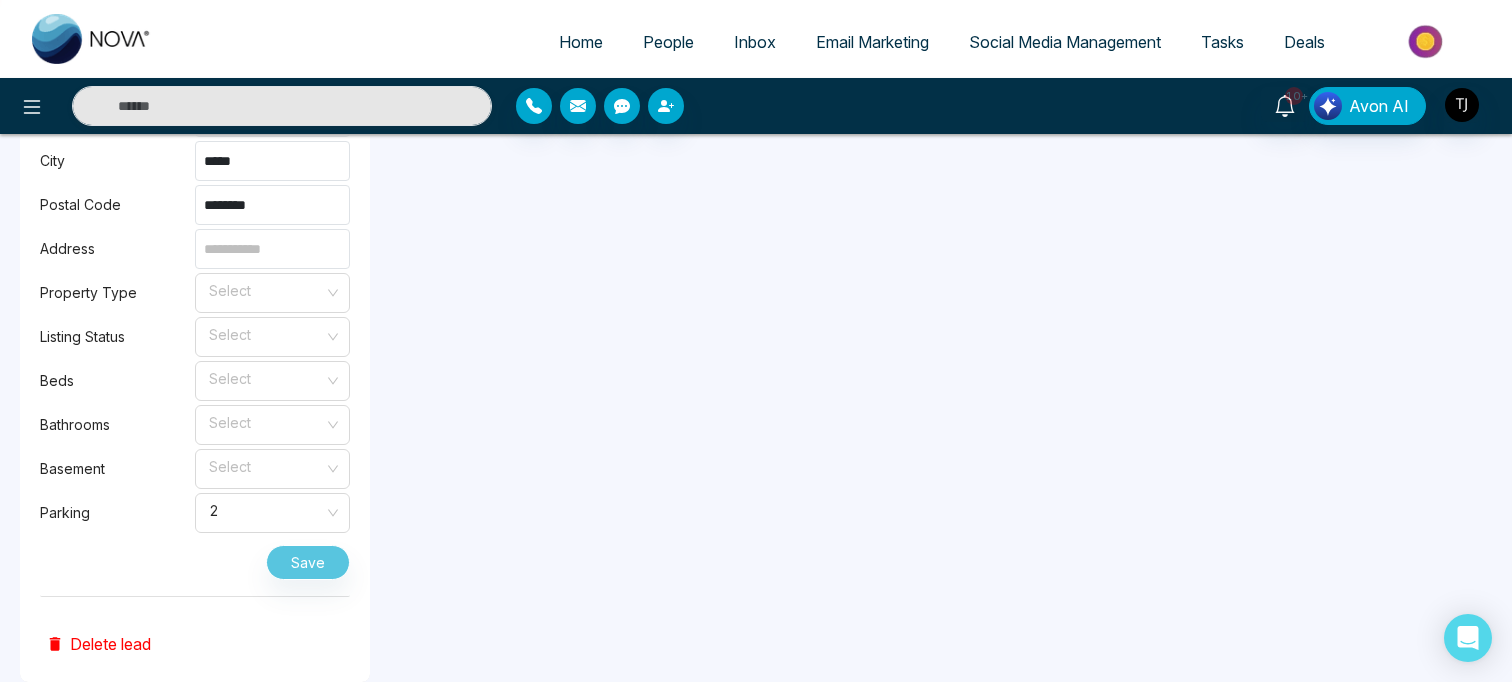 scroll, scrollTop: 1305, scrollLeft: 0, axis: vertical 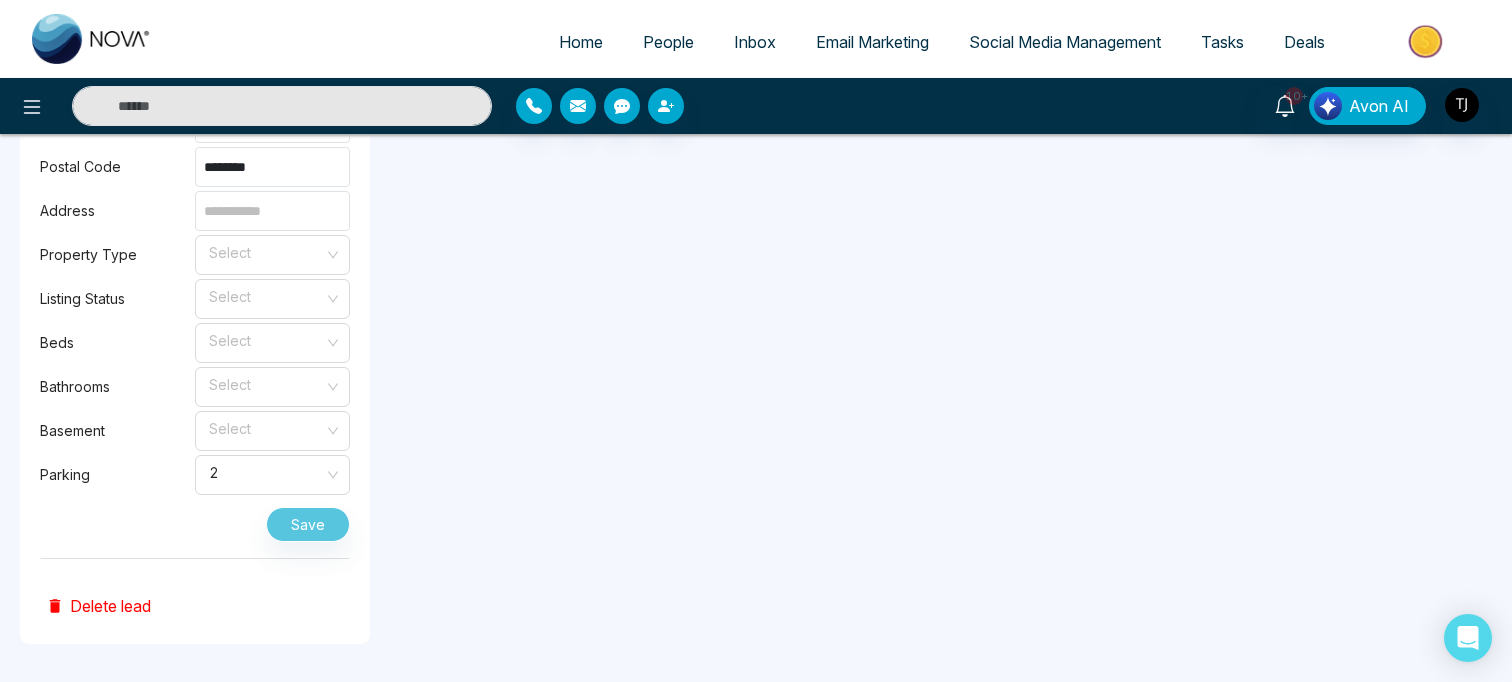 click on "**********" at bounding box center [781, -136] 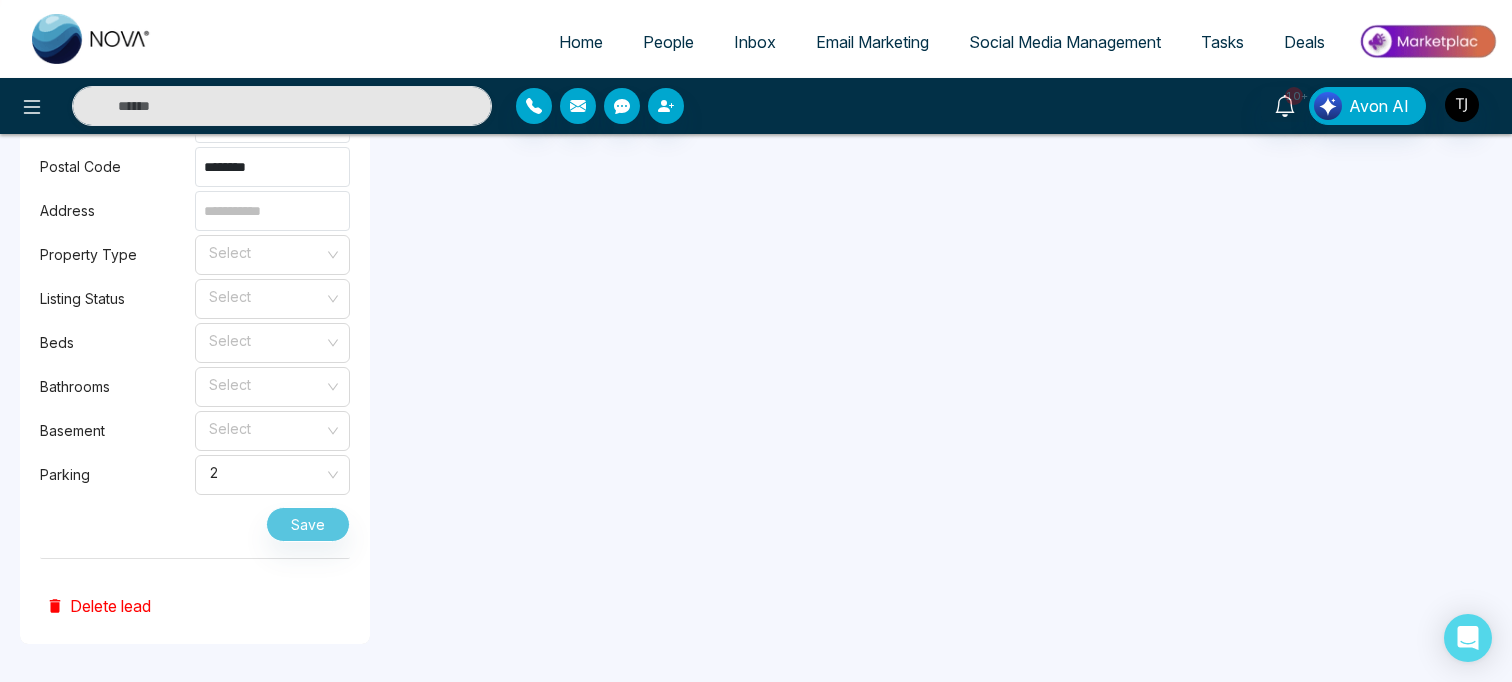 click on "**********" at bounding box center [781, -136] 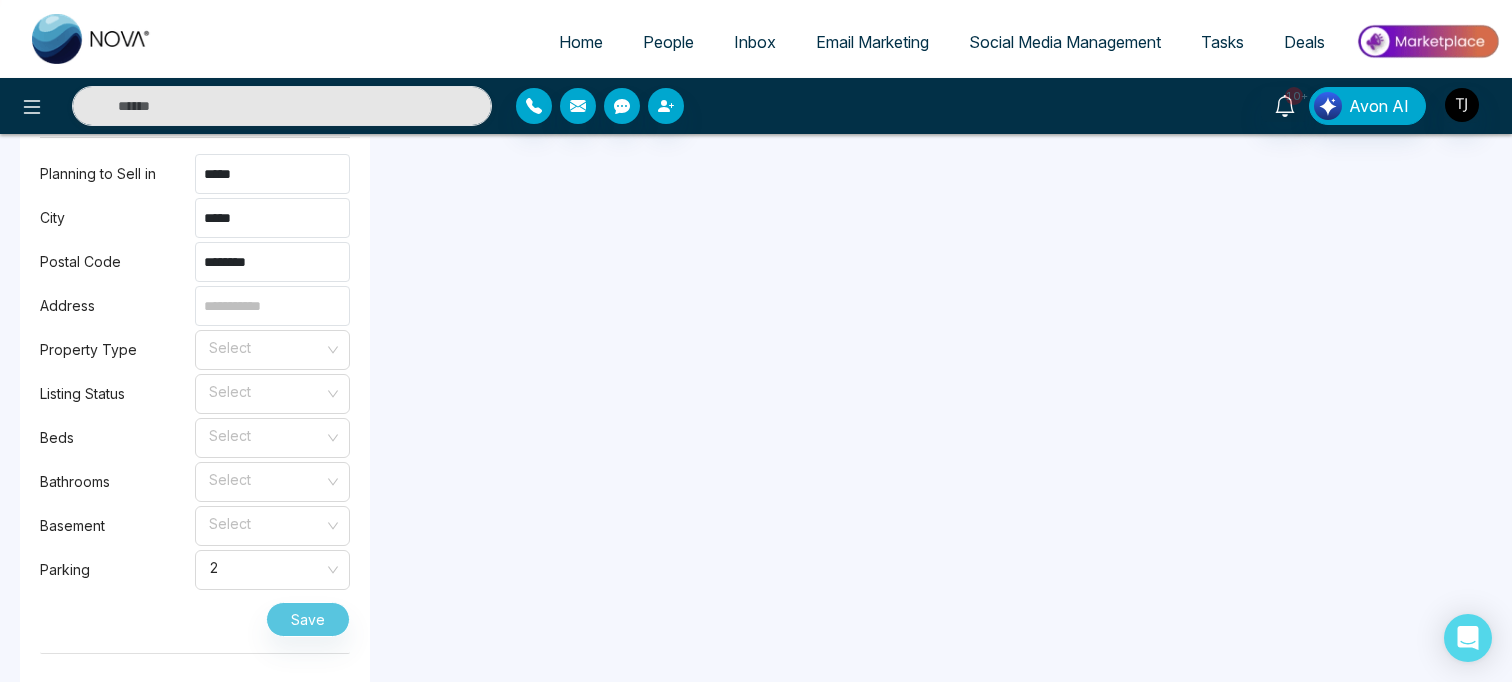 scroll, scrollTop: 1219, scrollLeft: 0, axis: vertical 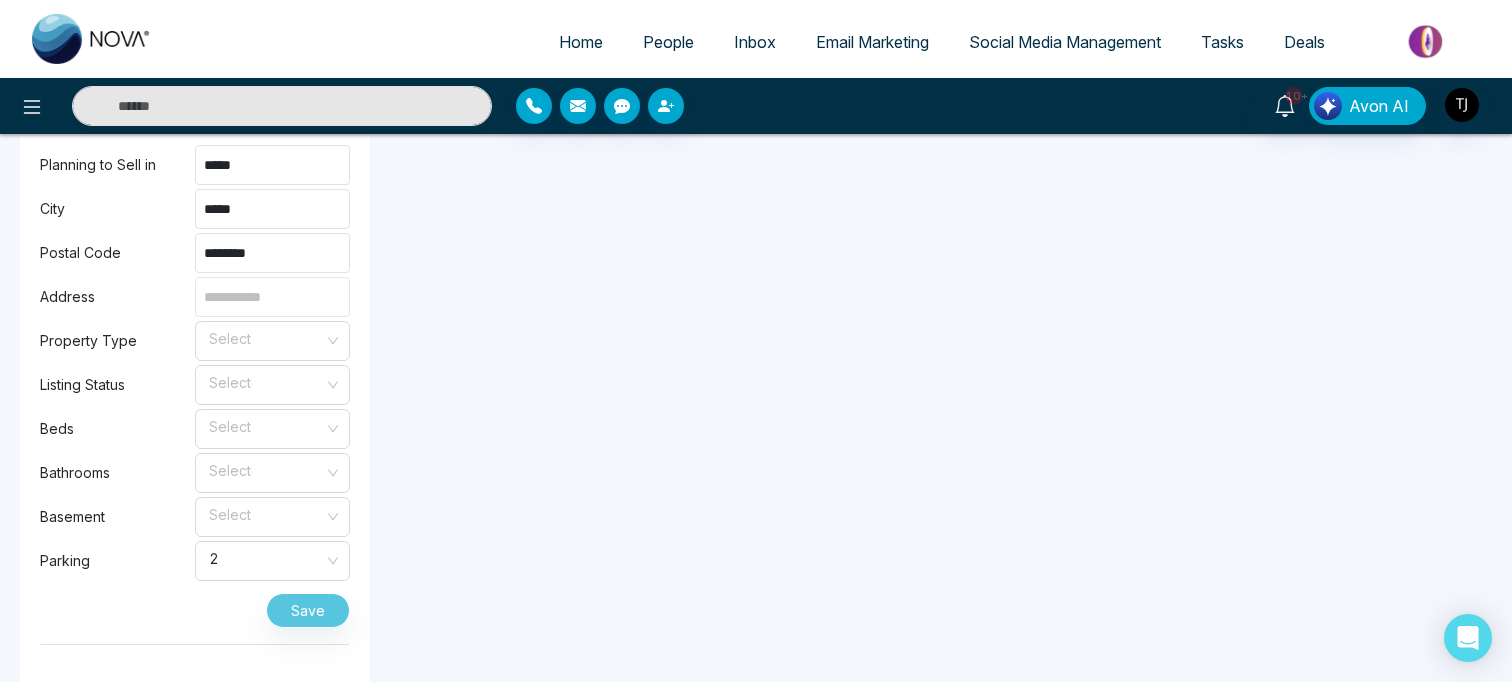 click at bounding box center [272, 297] 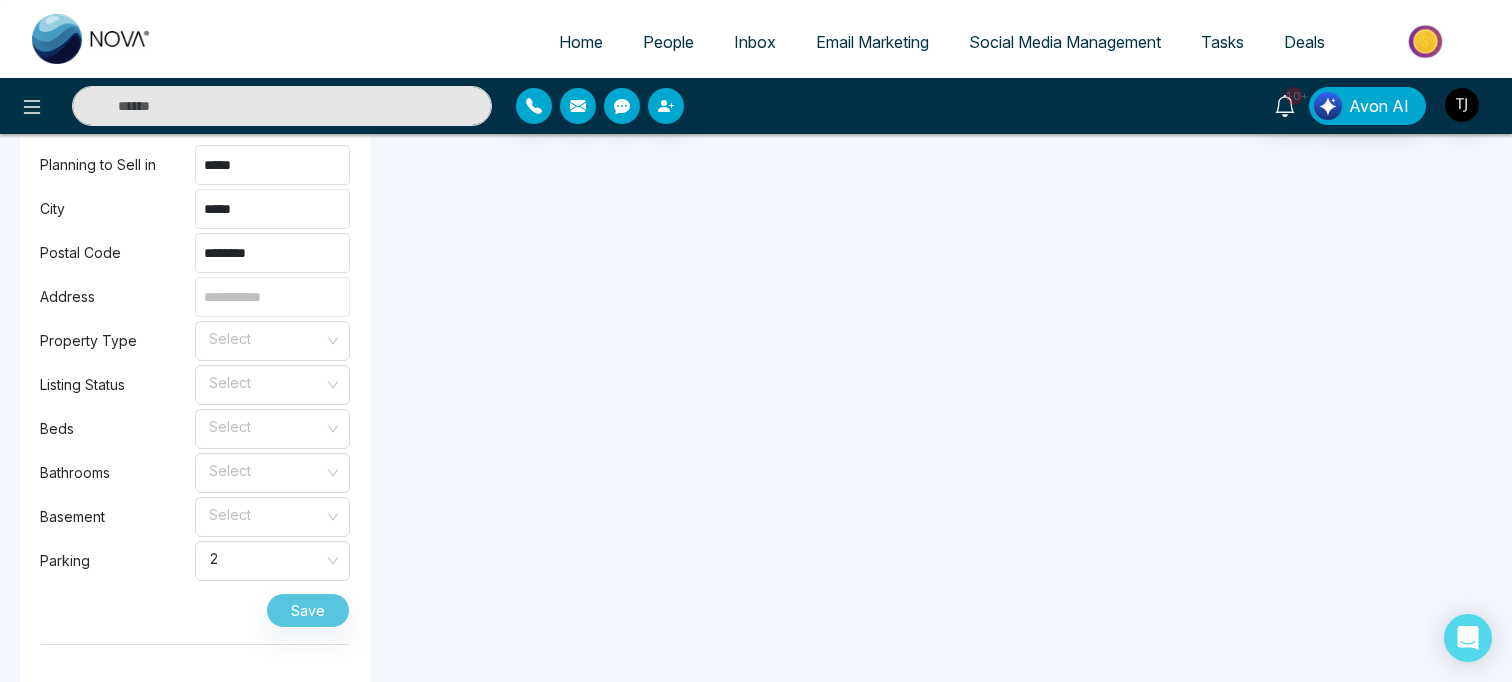 type on "**" 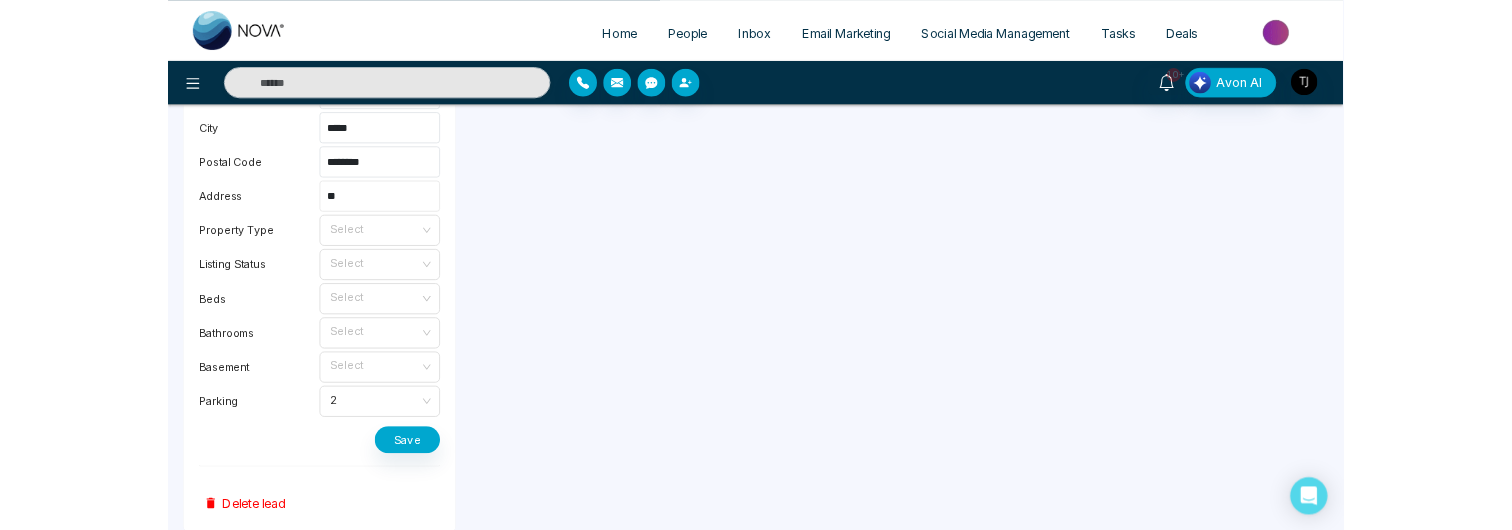 scroll, scrollTop: 1264, scrollLeft: 0, axis: vertical 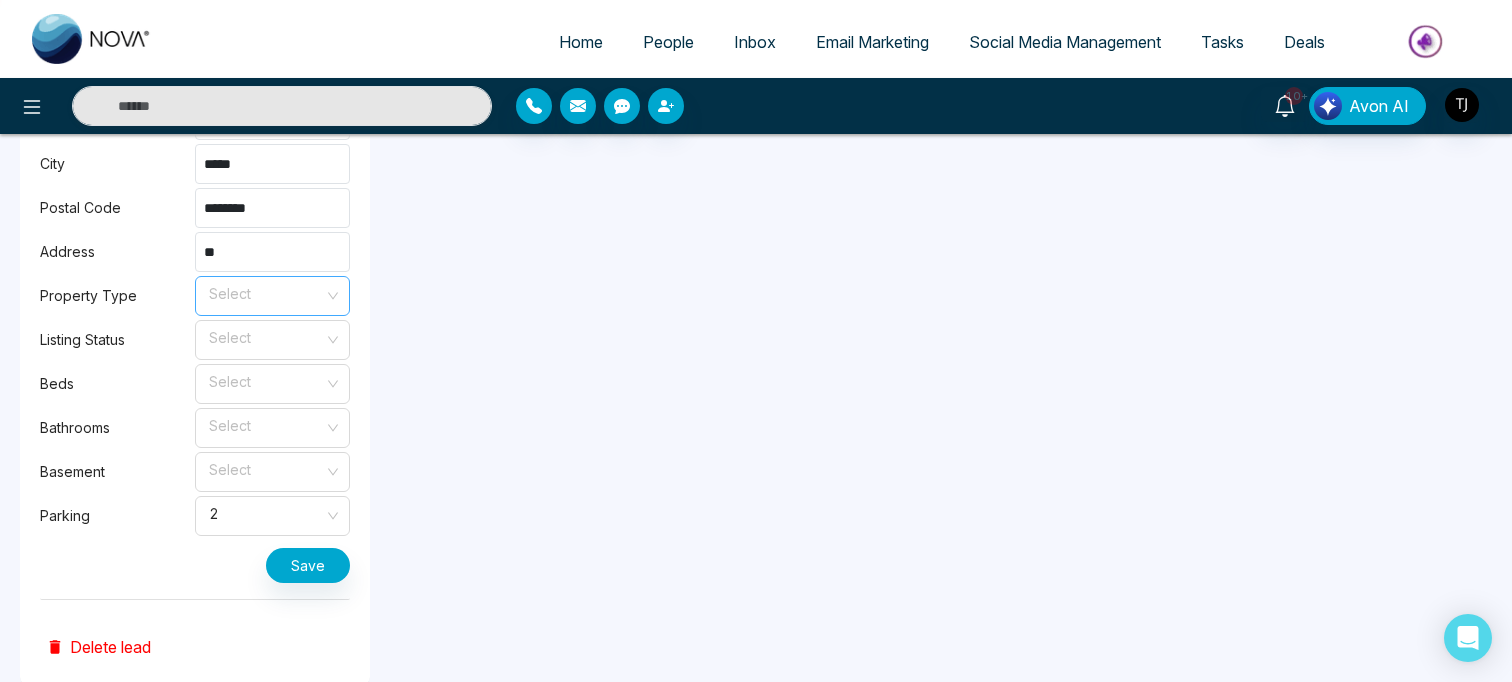 click at bounding box center (265, 292) 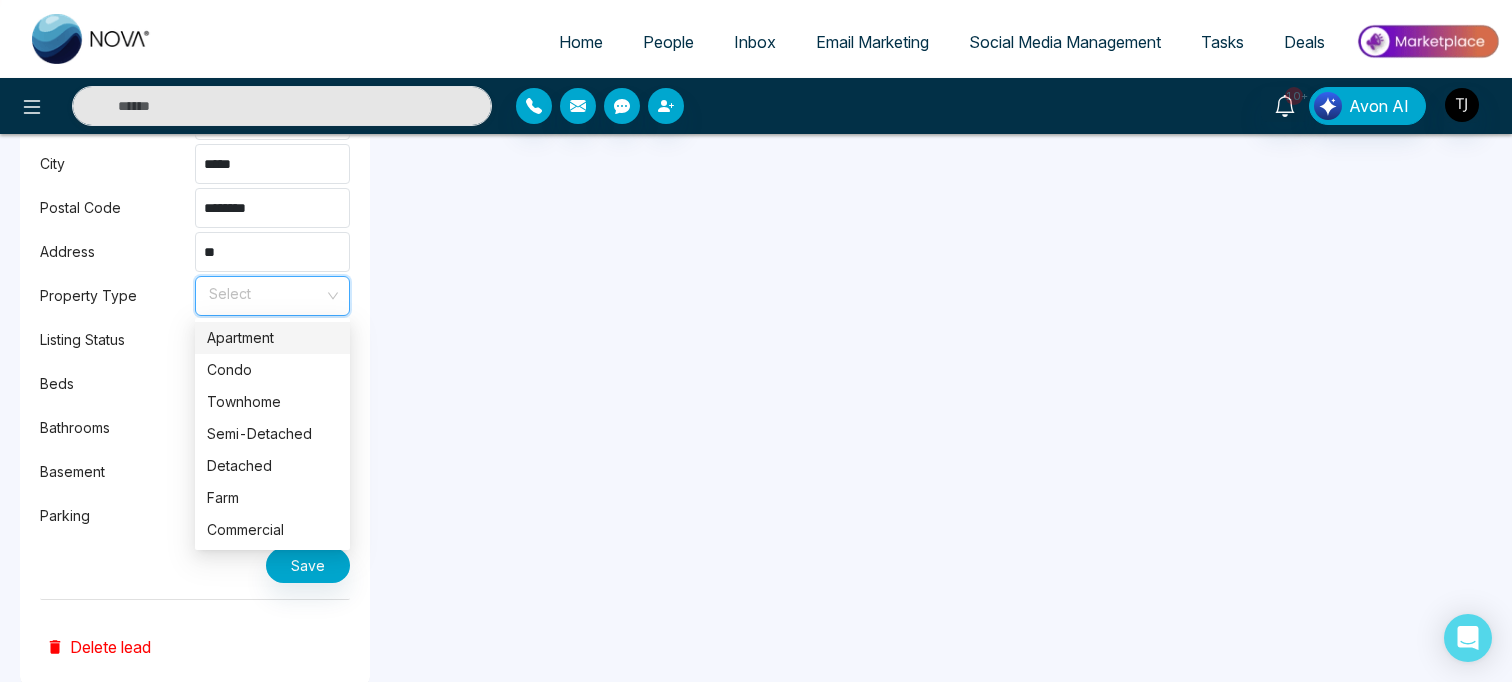 click on "Apartment" at bounding box center (272, 338) 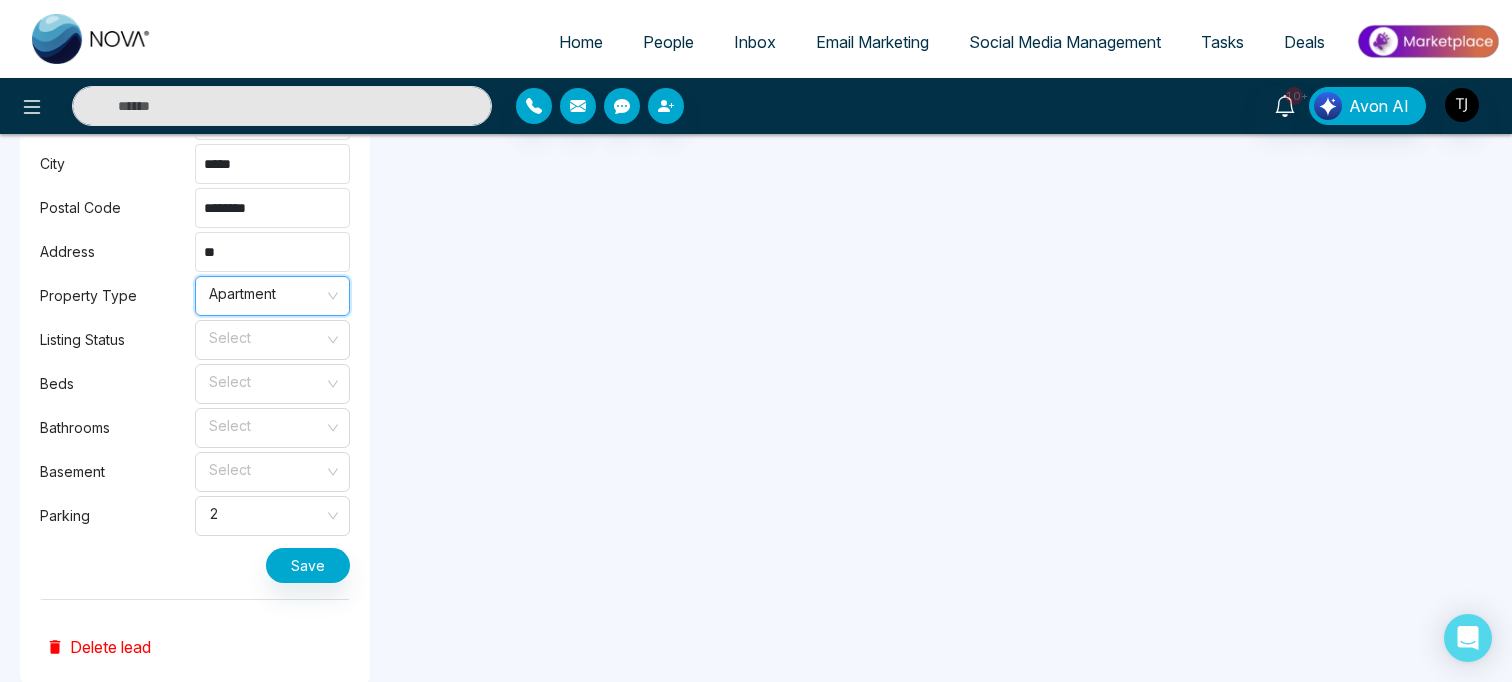 click on "**********" at bounding box center (781, -95) 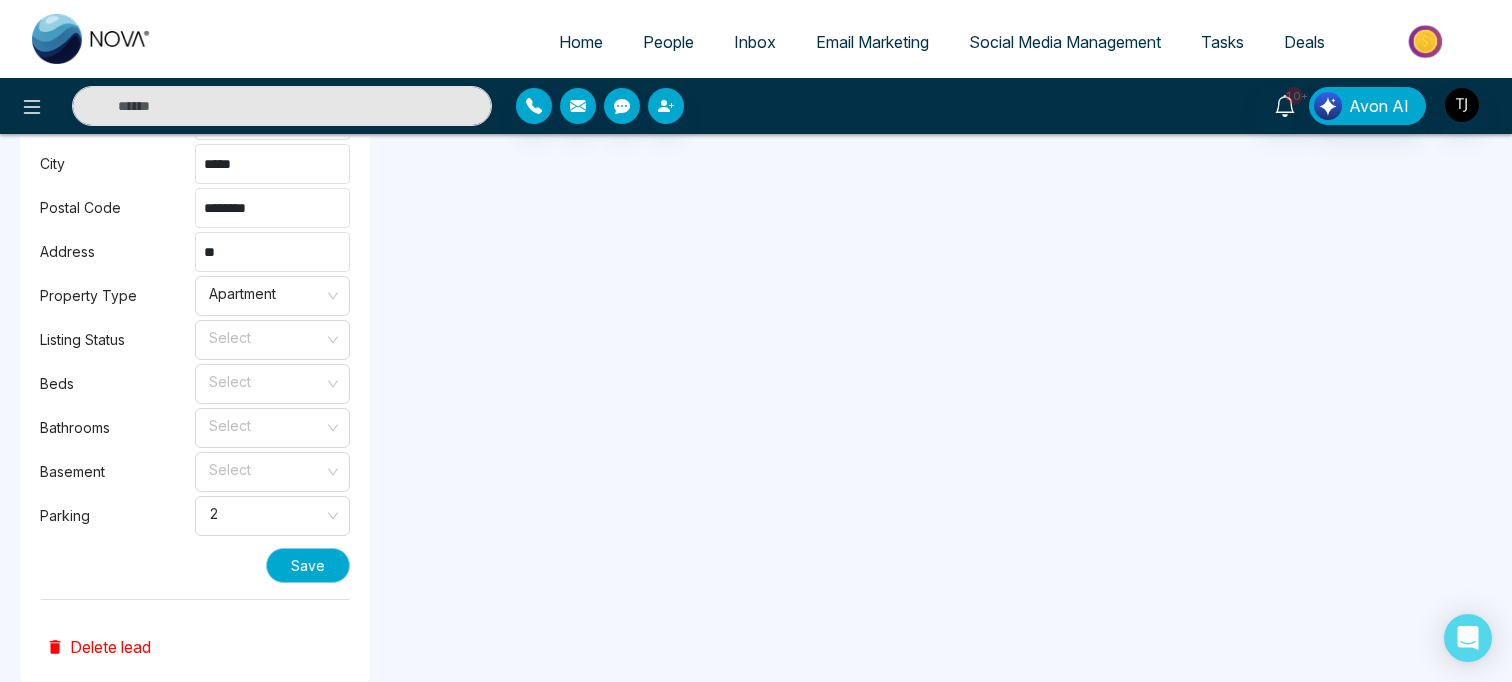 click on "Save" at bounding box center (308, 565) 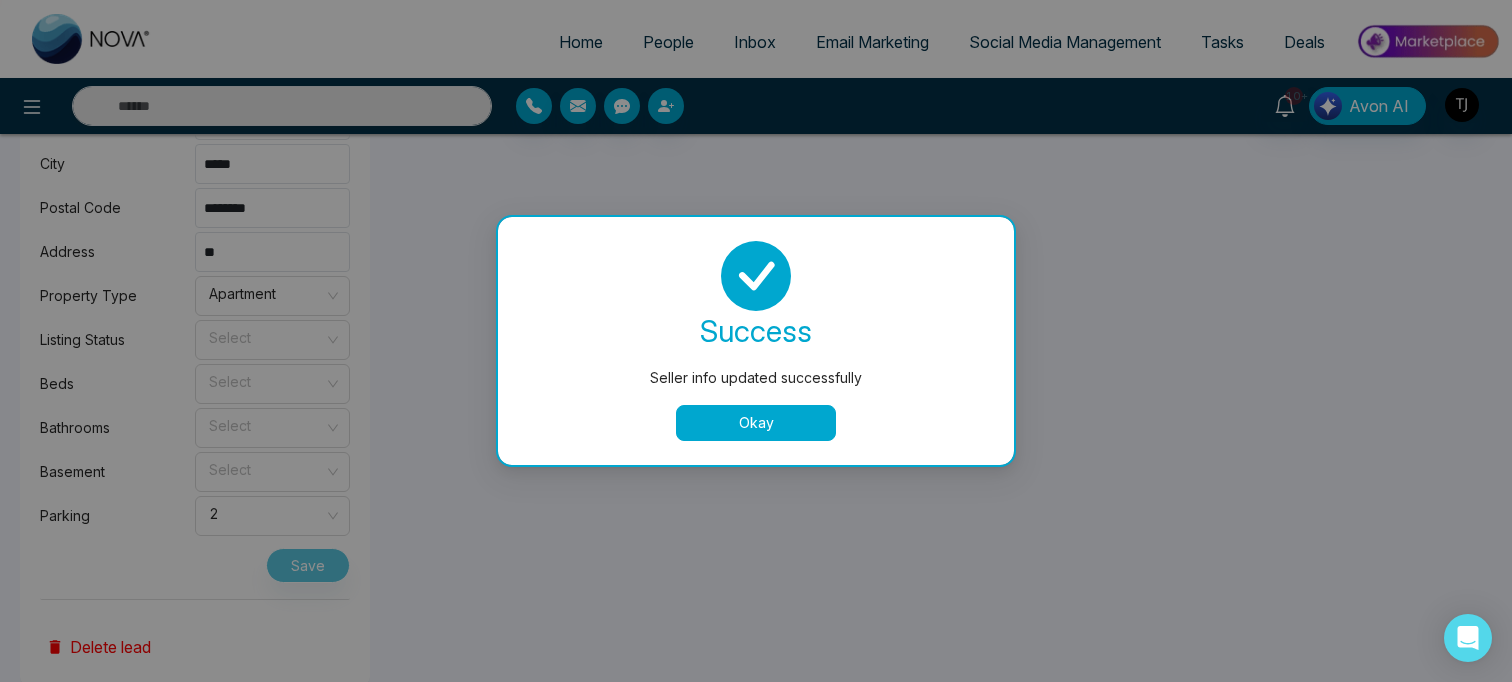 click on "Okay" at bounding box center [756, 423] 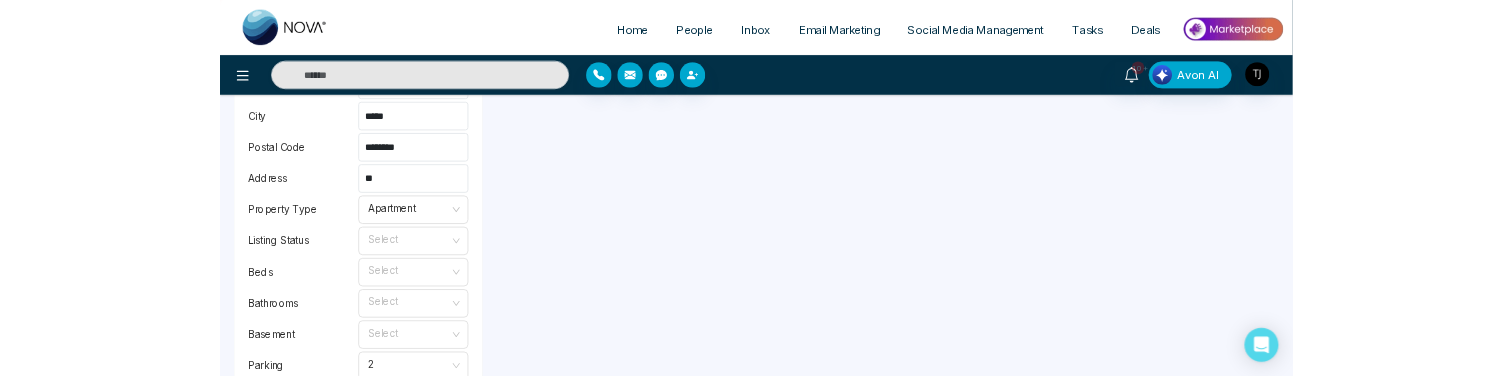 scroll, scrollTop: 1457, scrollLeft: 0, axis: vertical 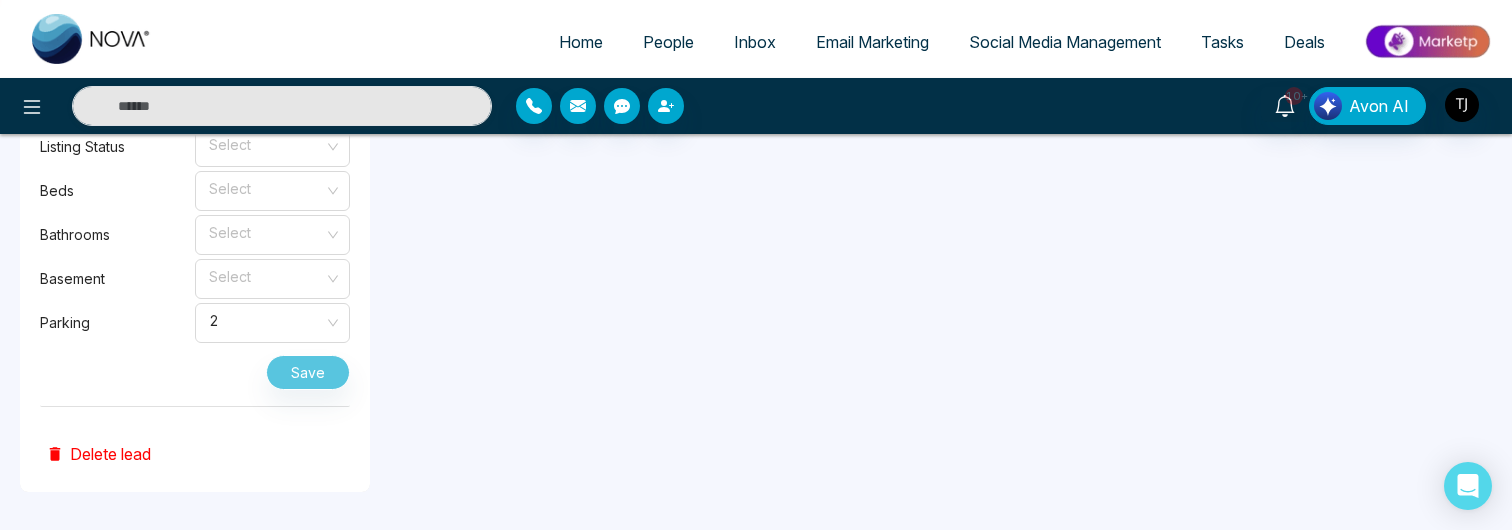 drag, startPoint x: 1014, startPoint y: 526, endPoint x: 1029, endPoint y: 399, distance: 127.88276 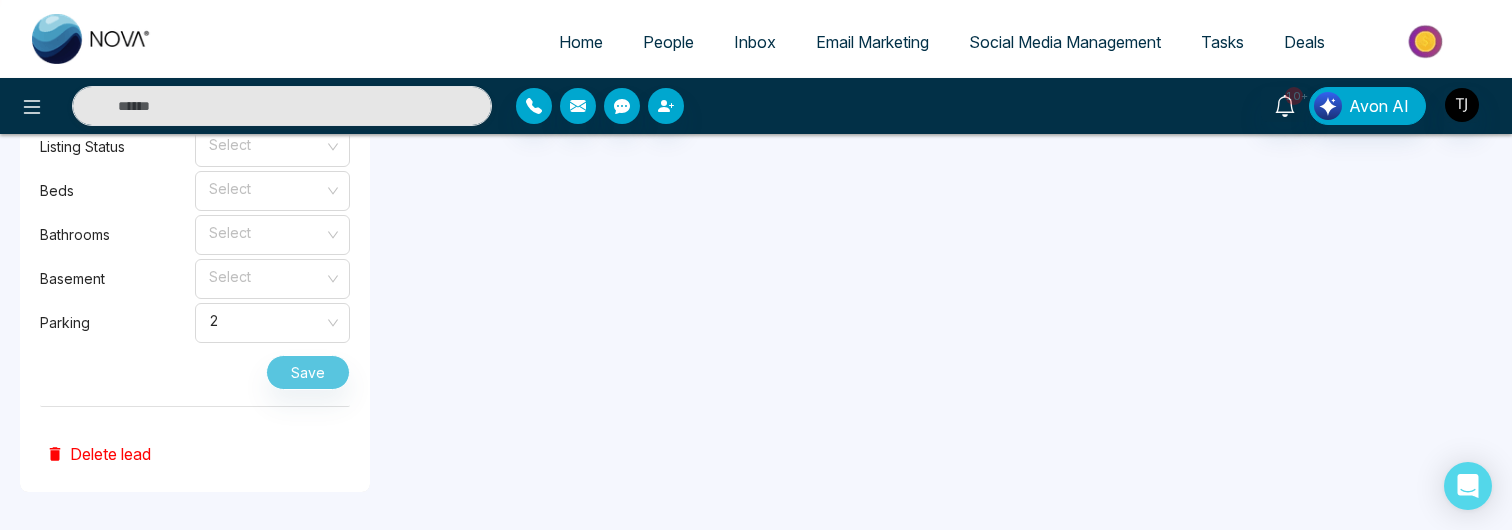 click on "Timeline Tasks and Appointments Website Activity s [PERSON_NAME]   Added on   [DATE] 05:53 PM Last Connected:   a few seconds ago   Call   Text   Email Details Phone: [PHONE_NUMBER] Default Email: [PERSON_NAME][EMAIL_ADDRESS][DOMAIN_NAME] Default Source: IDX Website Lead Type: buyer Stage: Warm Add Address Agent: TJ Tags No Tag Found Is this lead a Realtor? Lead Summary 0 Calls 0 Texts 0 Emails Social Profile   Not found Not found Not found Lead Data Buyer Info Area of Interest Property Type Select Price Range Min Max Bedroom Select Parking Type Select Save Seller Info Planning to Sell in ***** City ***** Postal Code ******** Address ** Property Type Apartment Listing Status Select Beds Select Bathrooms Select Basement Select Parking 2 Save Delete lead   Client Journey New Lead Closed Warm Hot Showing Pending Bad Lead Do not contact Activity Notes Send Email Send Text Call TJ [PERSON_NAME] [DATE] 11:54 PM TJ [PERSON_NAME] [DATE] 11:49 PM TJ [PERSON_NAME] [DATE] 11:48 PM TJ [PERSON_NAME] [DATE] 11:48 PM [PERSON_NAME] TJ TJ [PERSON_NAME] TJ [PERSON_NAME] TJ" at bounding box center (756, -396) 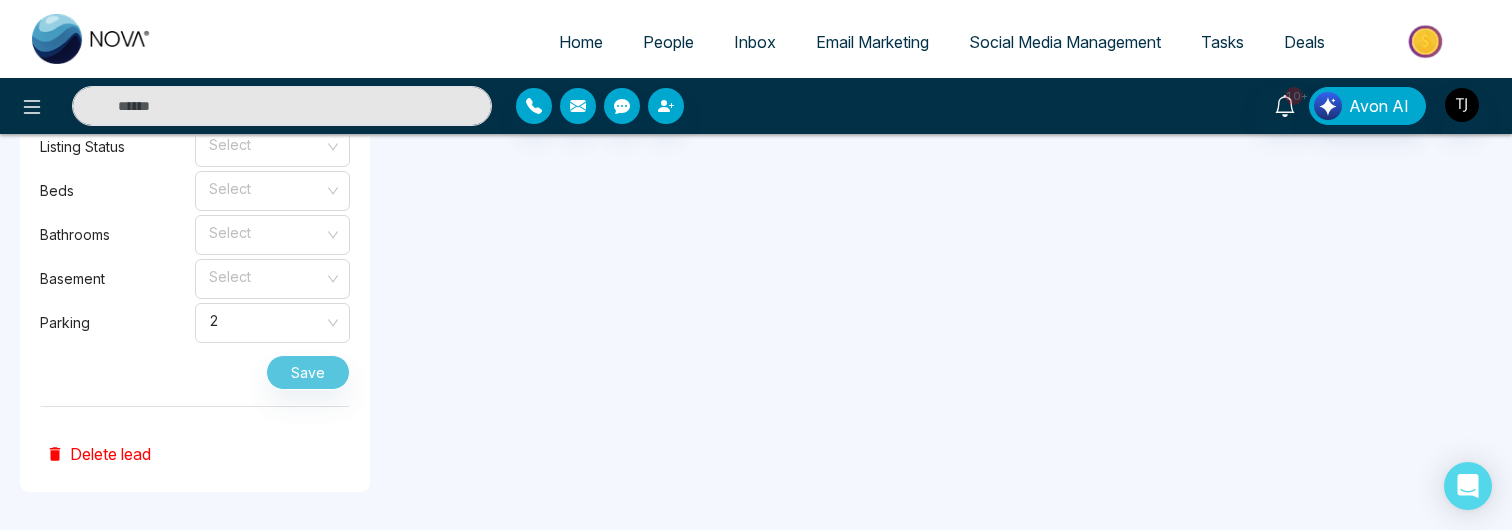 drag, startPoint x: 1035, startPoint y: 529, endPoint x: 1040, endPoint y: 471, distance: 58.21512 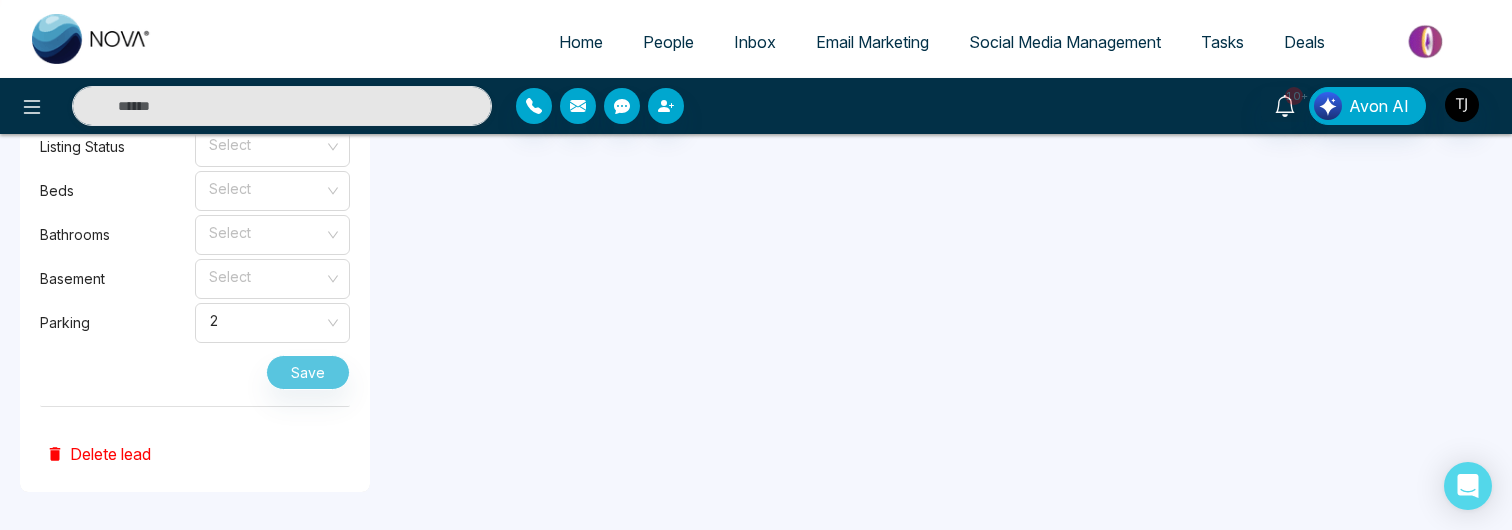 click on "Timeline Tasks and Appointments Website Activity s [PERSON_NAME]   Added on   [DATE] 05:53 PM Last Connected:   a few seconds ago   Call   Text   Email Details Phone: [PHONE_NUMBER] Default Email: [PERSON_NAME][EMAIL_ADDRESS][DOMAIN_NAME] Default Source: IDX Website Lead Type: buyer Stage: Warm Add Address Agent: TJ Tags No Tag Found Is this lead a Realtor? Lead Summary 0 Calls 0 Texts 0 Emails Social Profile   Not found Not found Not found Lead Data Buyer Info Area of Interest Property Type Select Price Range Min Max Bedroom Select Parking Type Select Save Seller Info Planning to Sell in ***** City ***** Postal Code ******** Address ** Property Type Apartment Listing Status Select Beds Select Bathrooms Select Basement Select Parking 2 Save Delete lead   Client Journey New Lead Closed Warm Hot Showing Pending Bad Lead Do not contact Activity Notes Send Email Send Text Call TJ [PERSON_NAME] [DATE] 11:54 PM TJ [PERSON_NAME] [DATE] 11:49 PM TJ [PERSON_NAME] [DATE] 11:48 PM TJ [PERSON_NAME] [DATE] 11:48 PM [PERSON_NAME] TJ TJ [PERSON_NAME] TJ [PERSON_NAME] TJ" at bounding box center (756, -396) 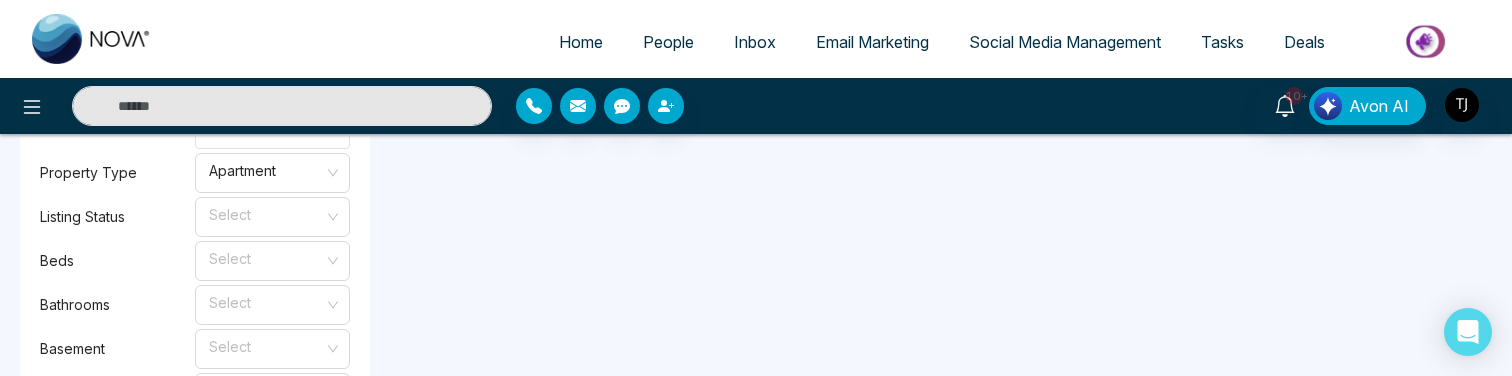 scroll, scrollTop: 1372, scrollLeft: 0, axis: vertical 